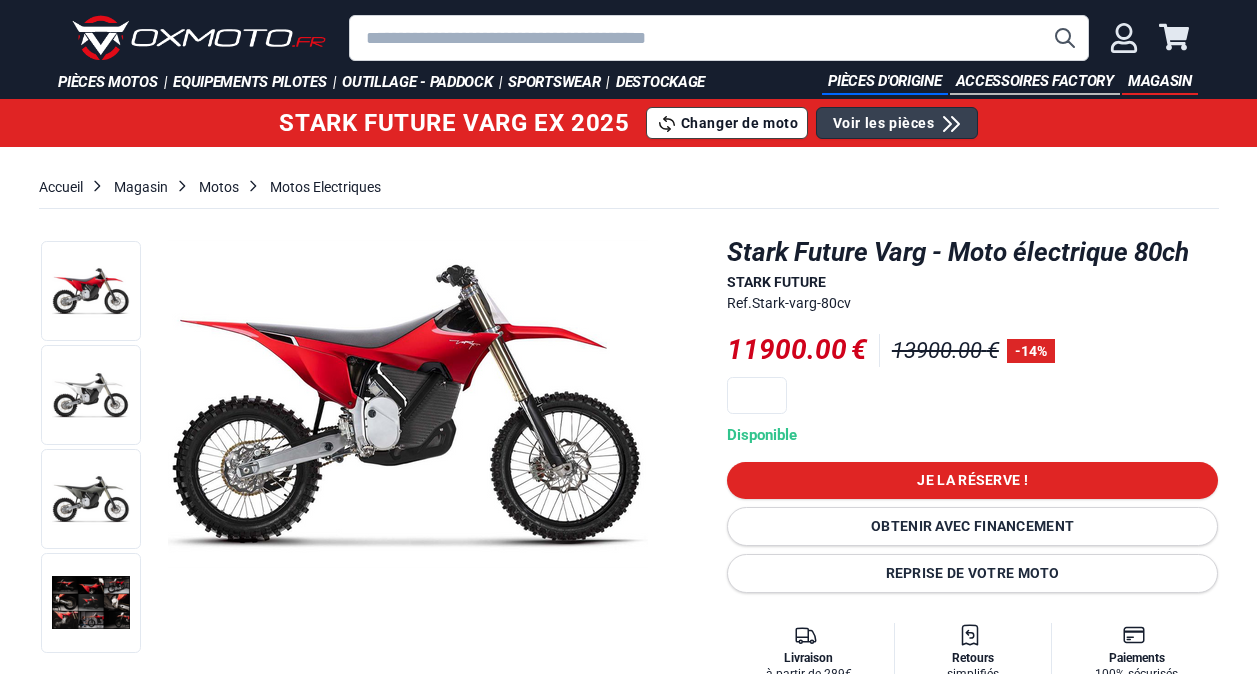 scroll, scrollTop: 0, scrollLeft: 0, axis: both 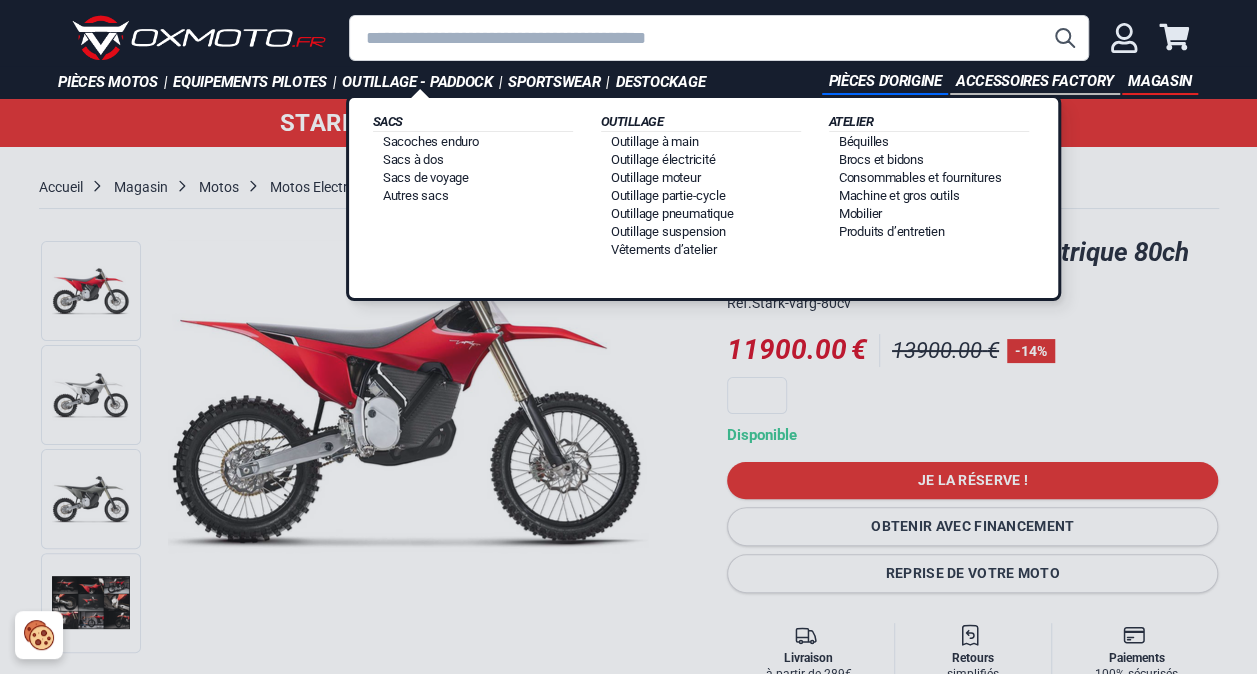 click on "Outillage - Paddock
|" at bounding box center (425, 82) 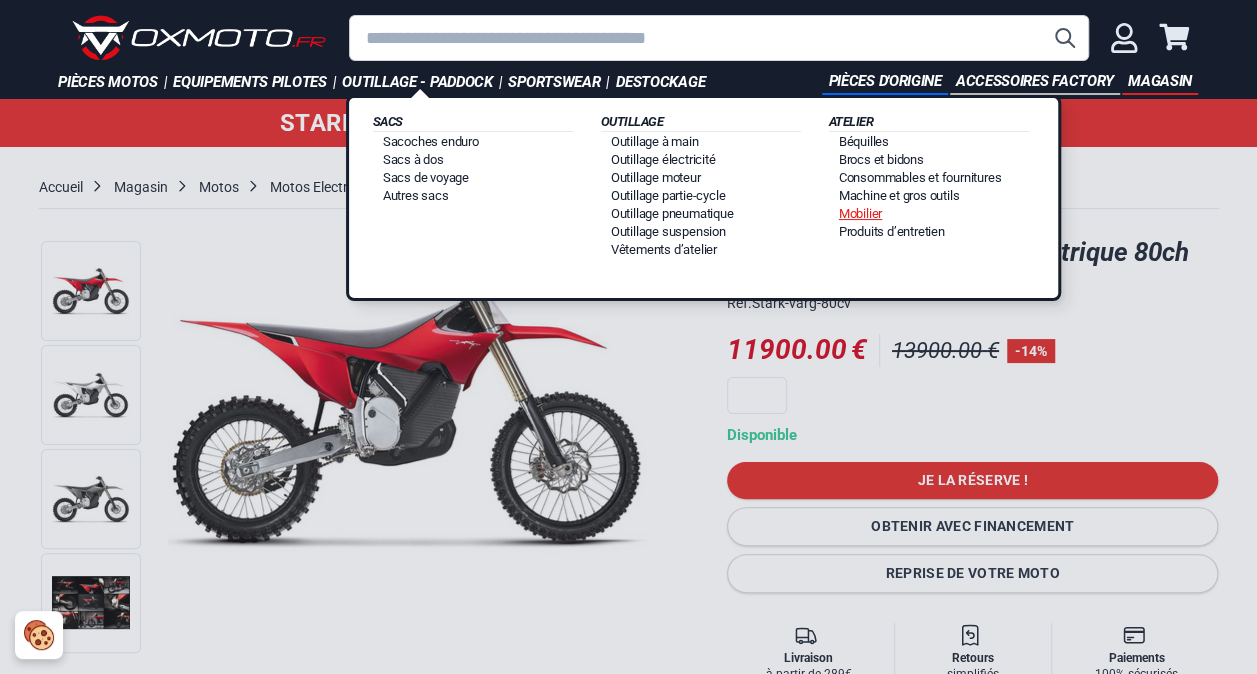 click on "Mobilier" at bounding box center (860, 213) 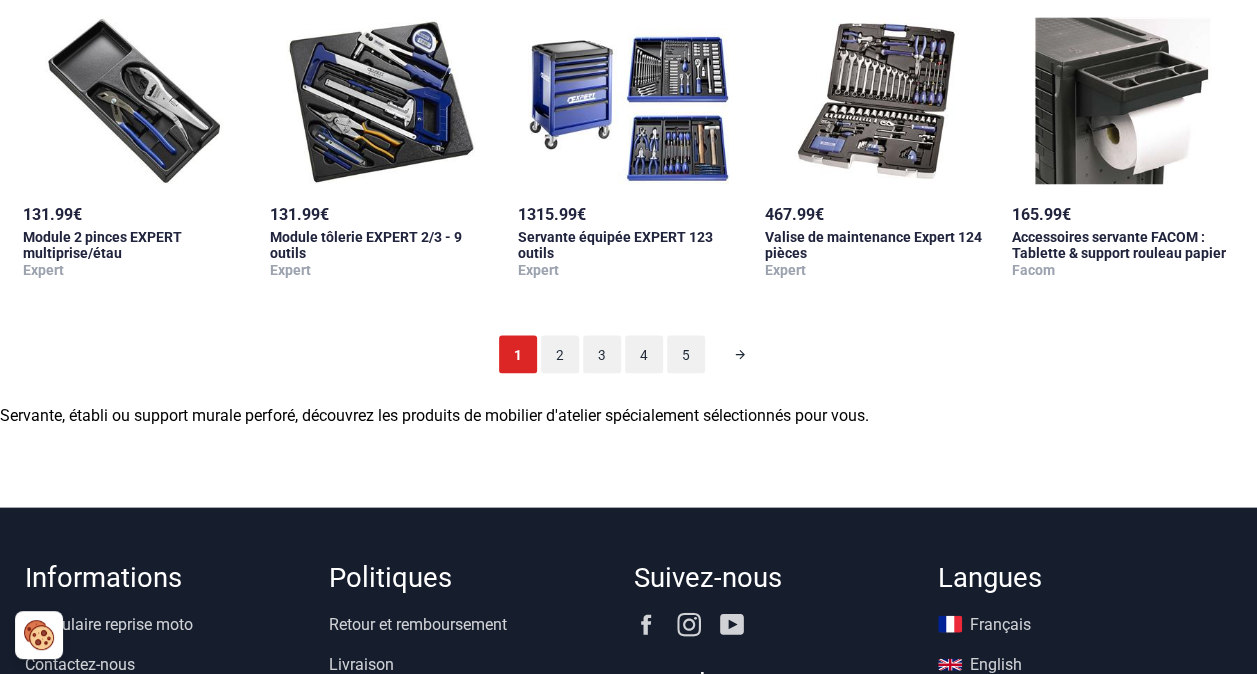 scroll, scrollTop: 1841, scrollLeft: 0, axis: vertical 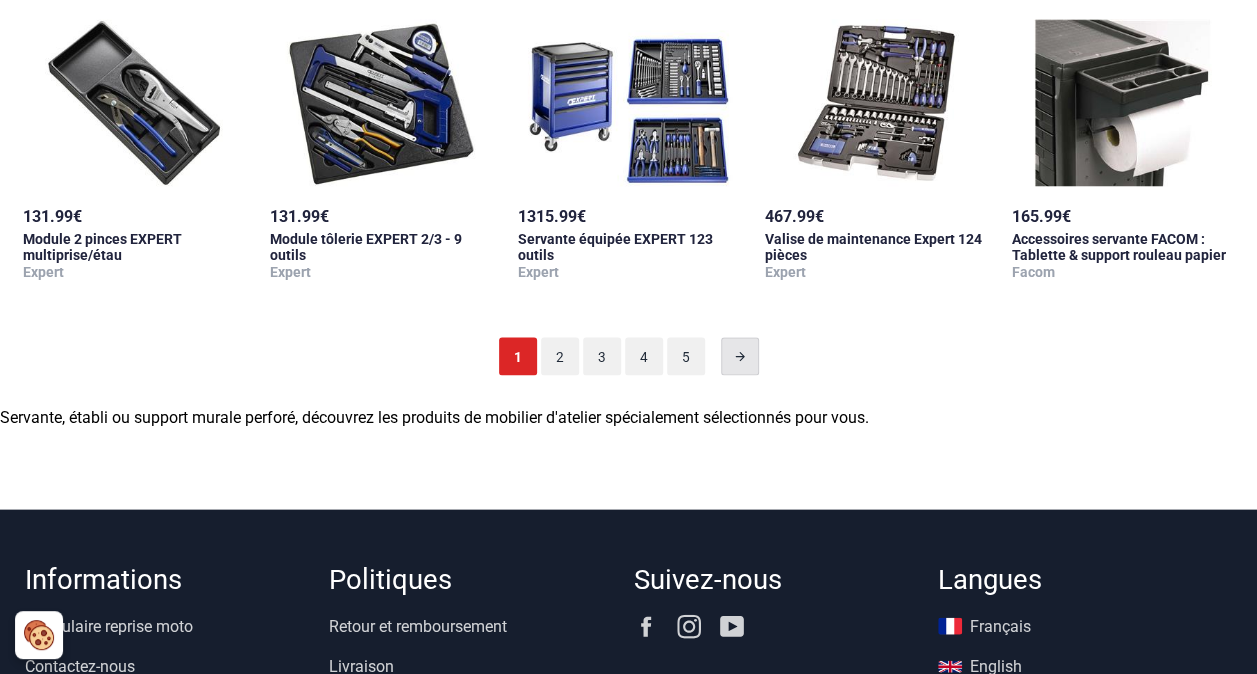 click 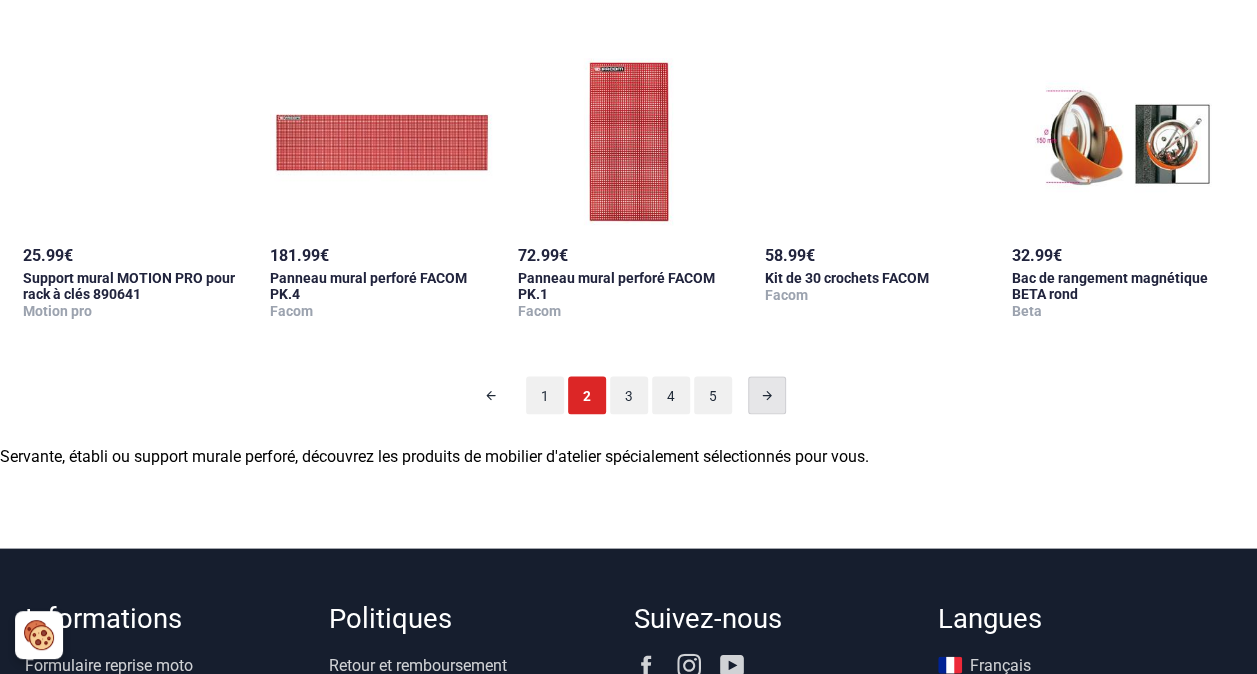 scroll, scrollTop: 1755, scrollLeft: 0, axis: vertical 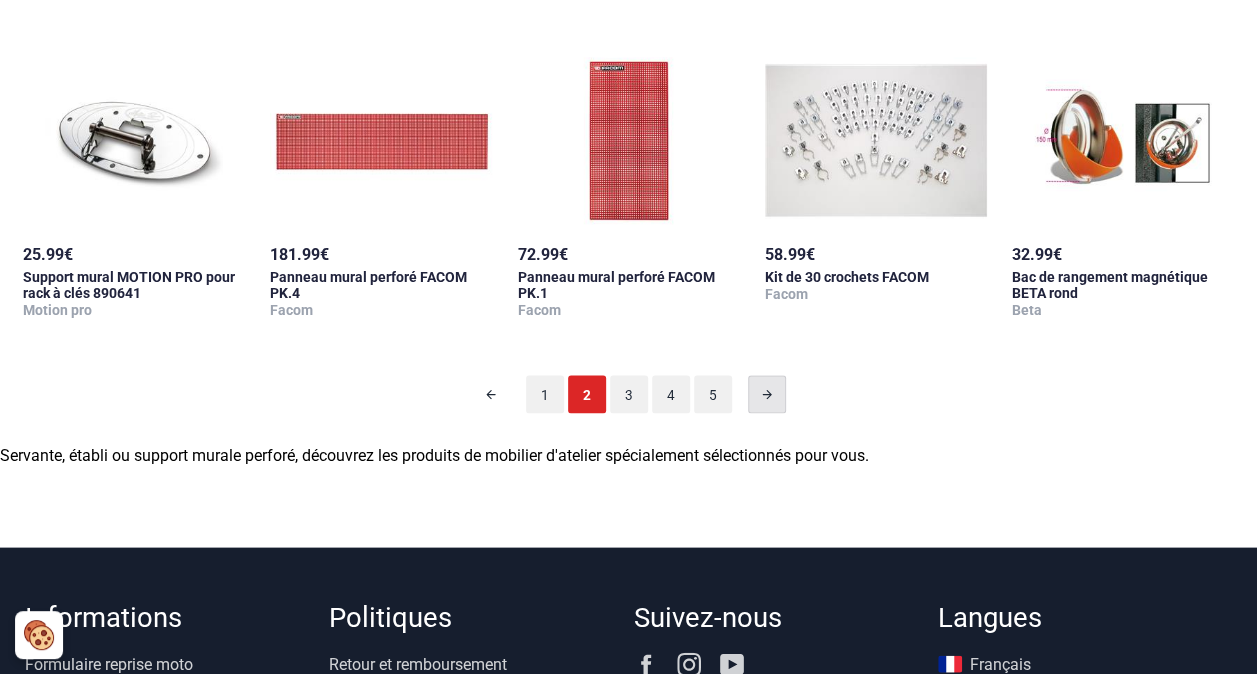click at bounding box center (767, 394) 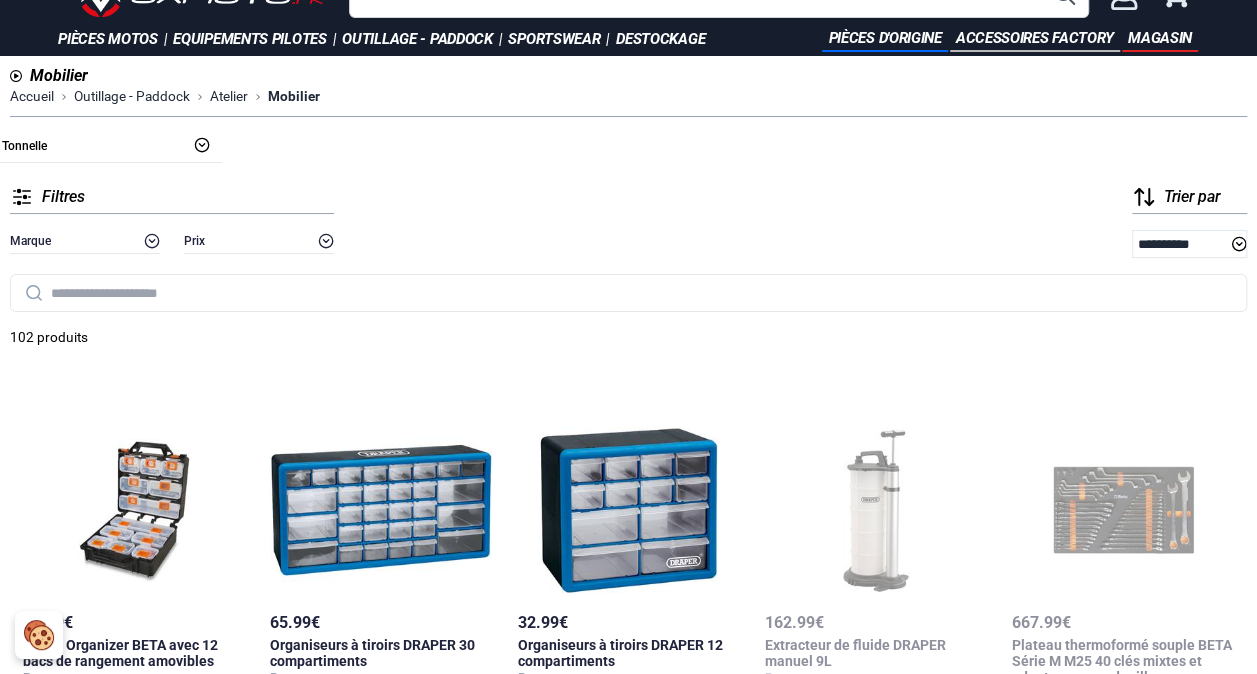 scroll, scrollTop: 0, scrollLeft: 0, axis: both 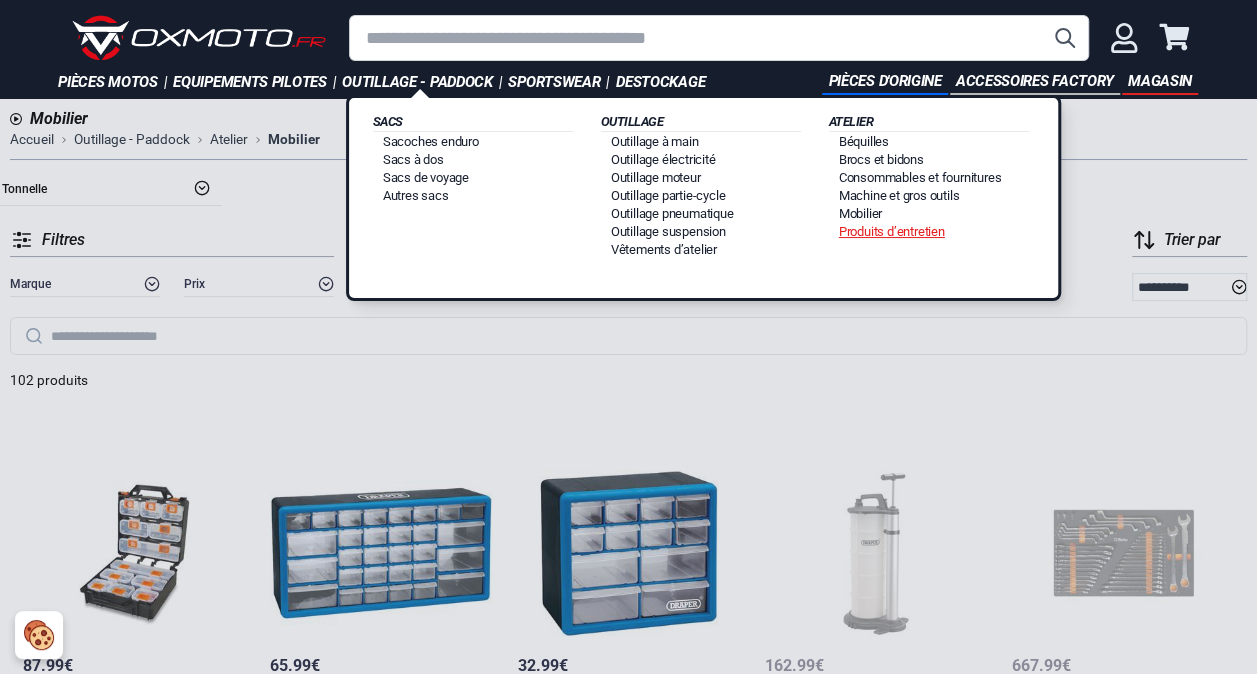 click on "Produits d’entretien" at bounding box center (892, 231) 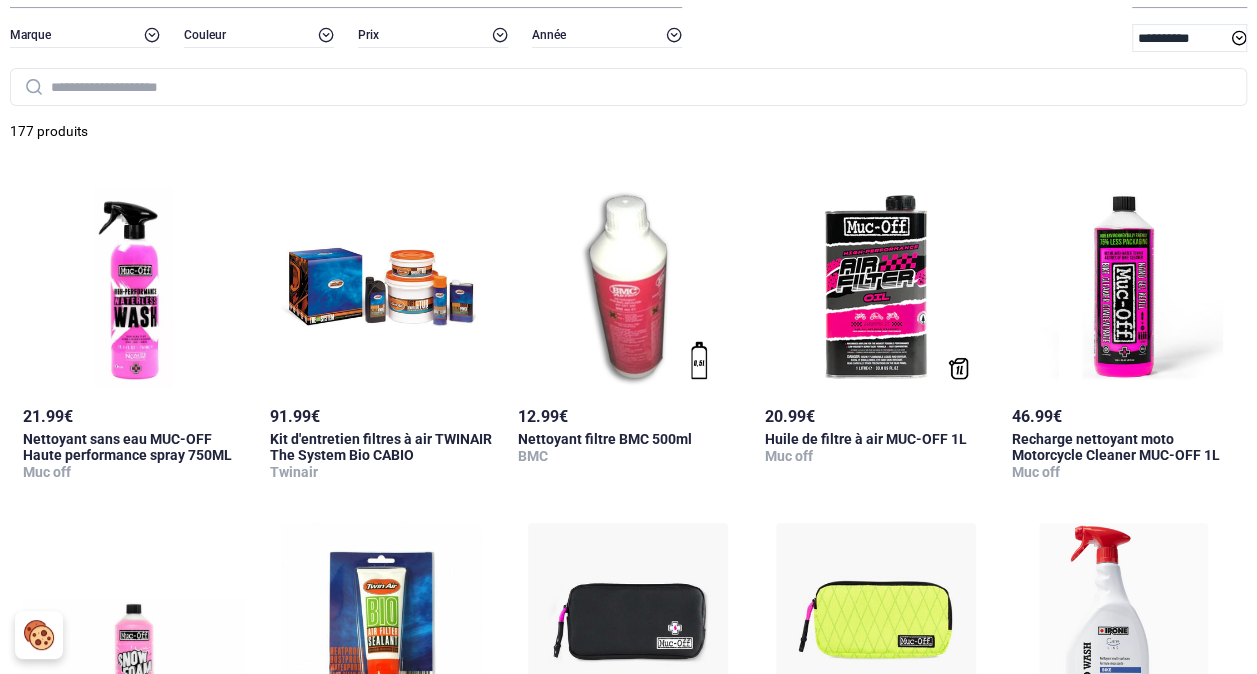 scroll, scrollTop: 0, scrollLeft: 0, axis: both 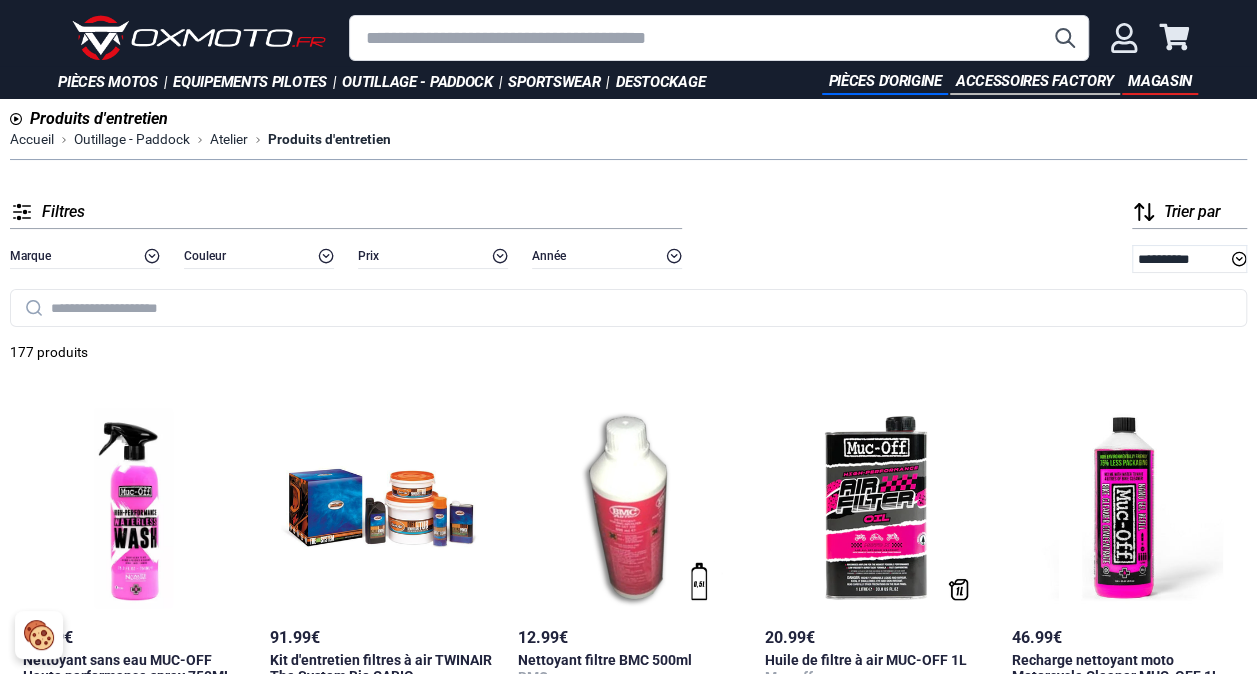 click at bounding box center [719, 38] 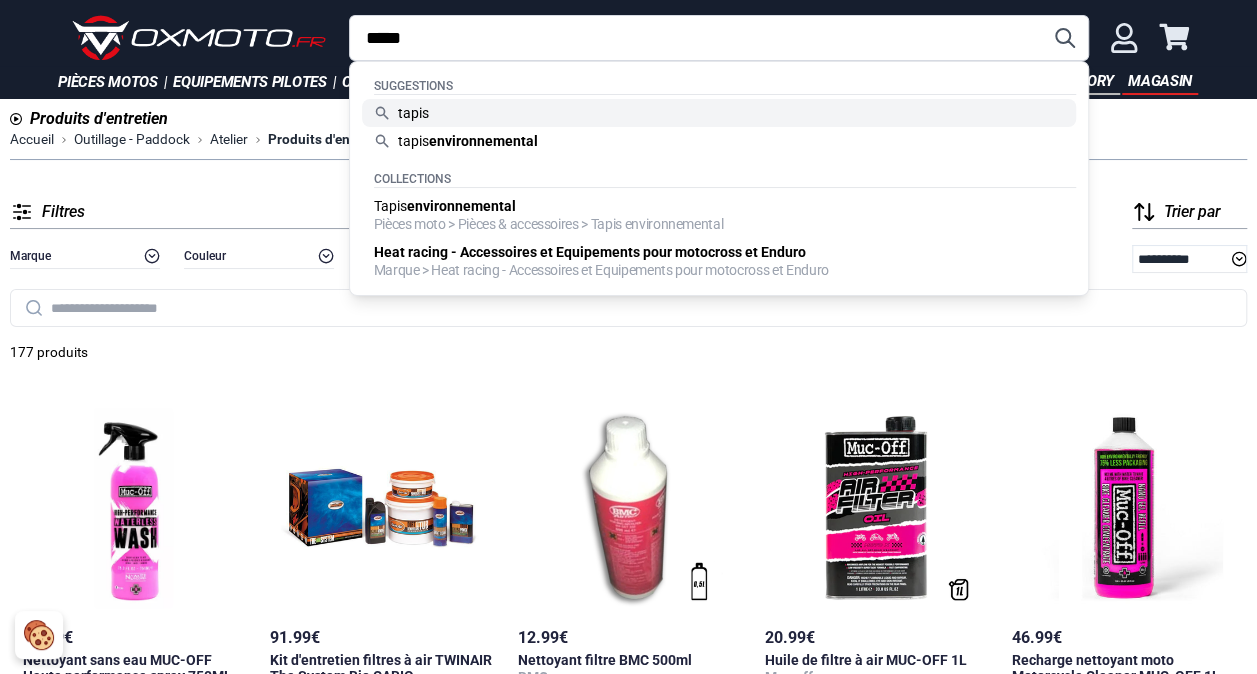type on "*****" 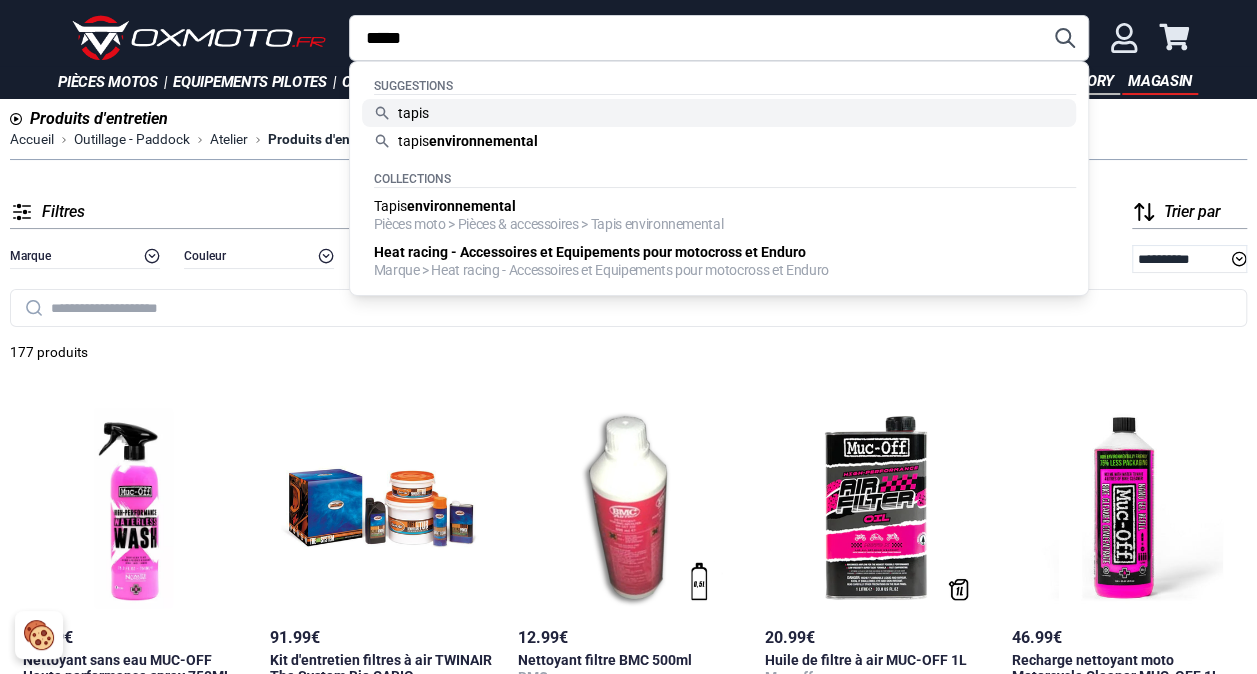 click on "tapis" at bounding box center (719, 113) 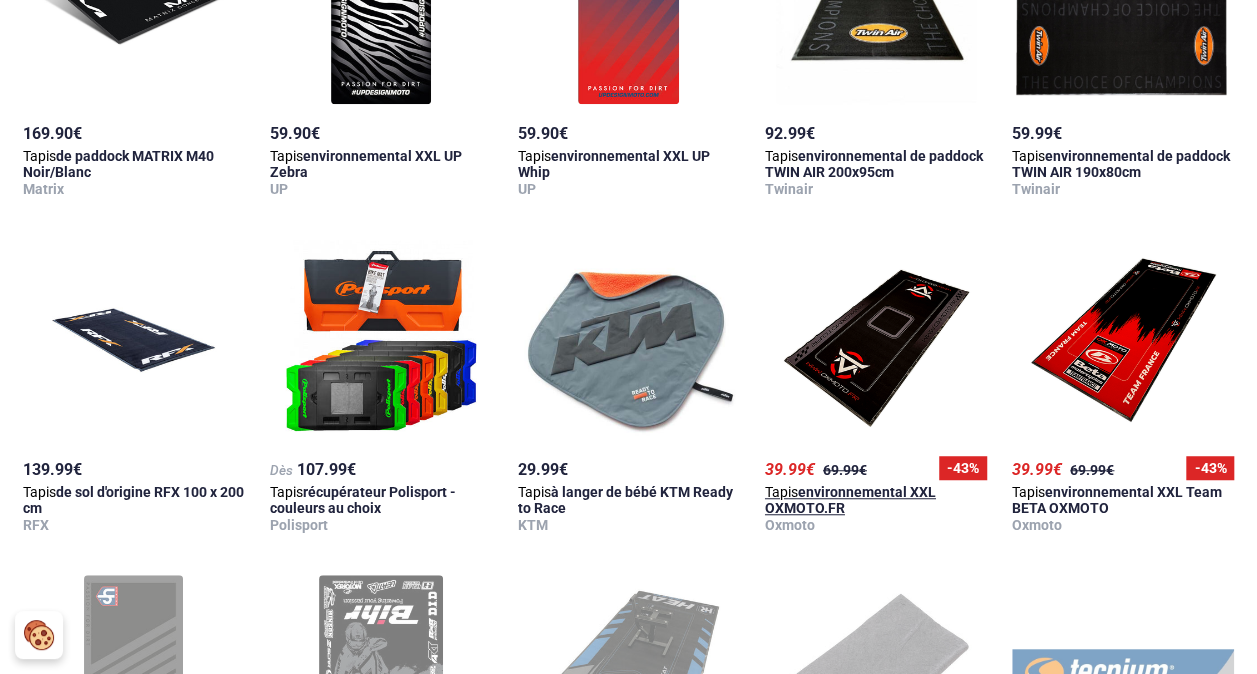 scroll, scrollTop: 485, scrollLeft: 0, axis: vertical 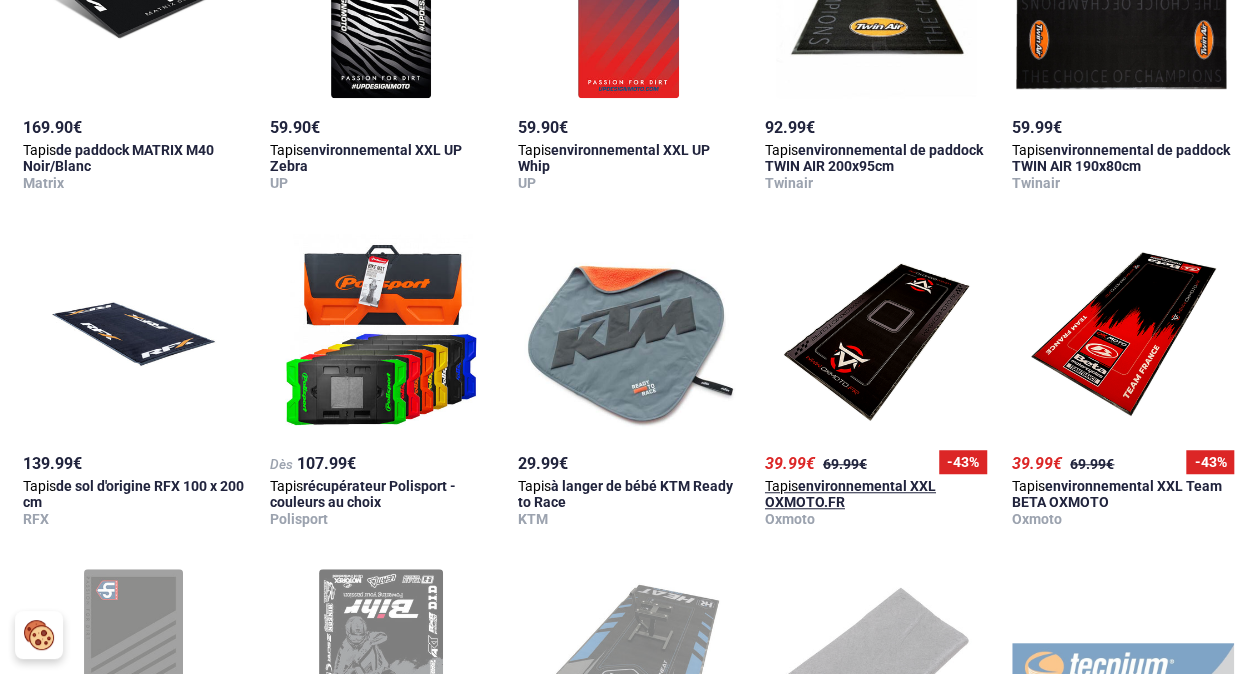 click at bounding box center [876, 334] 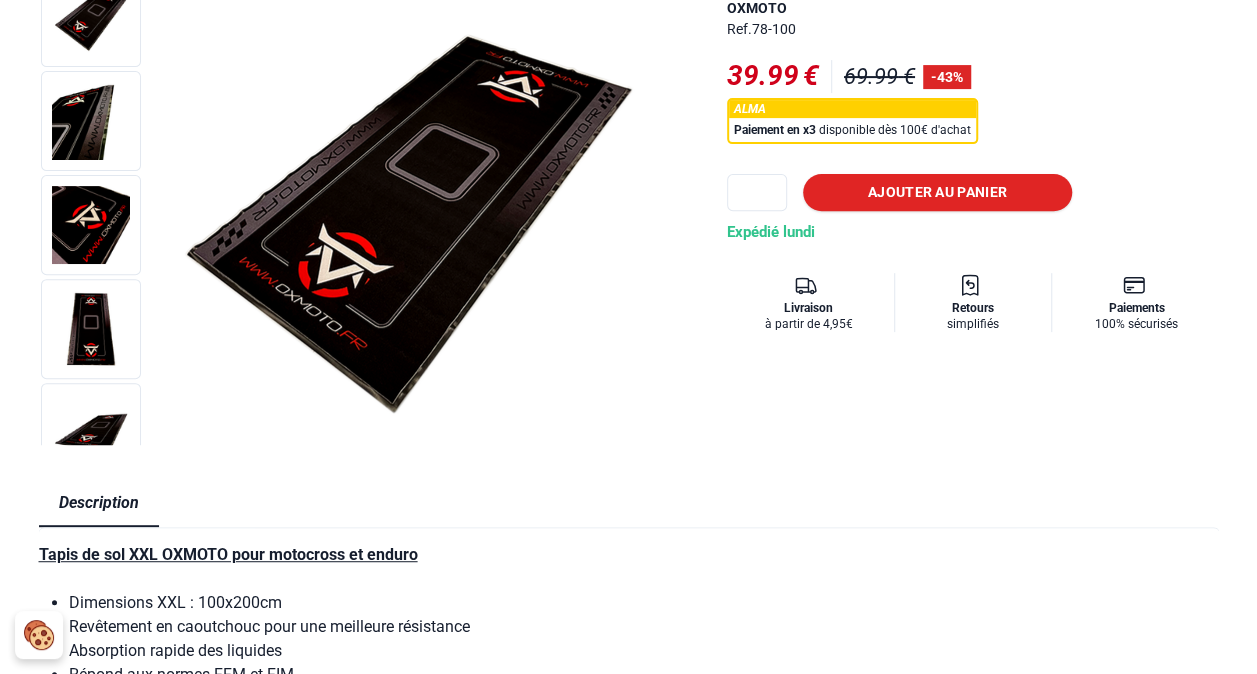 scroll, scrollTop: 0, scrollLeft: 0, axis: both 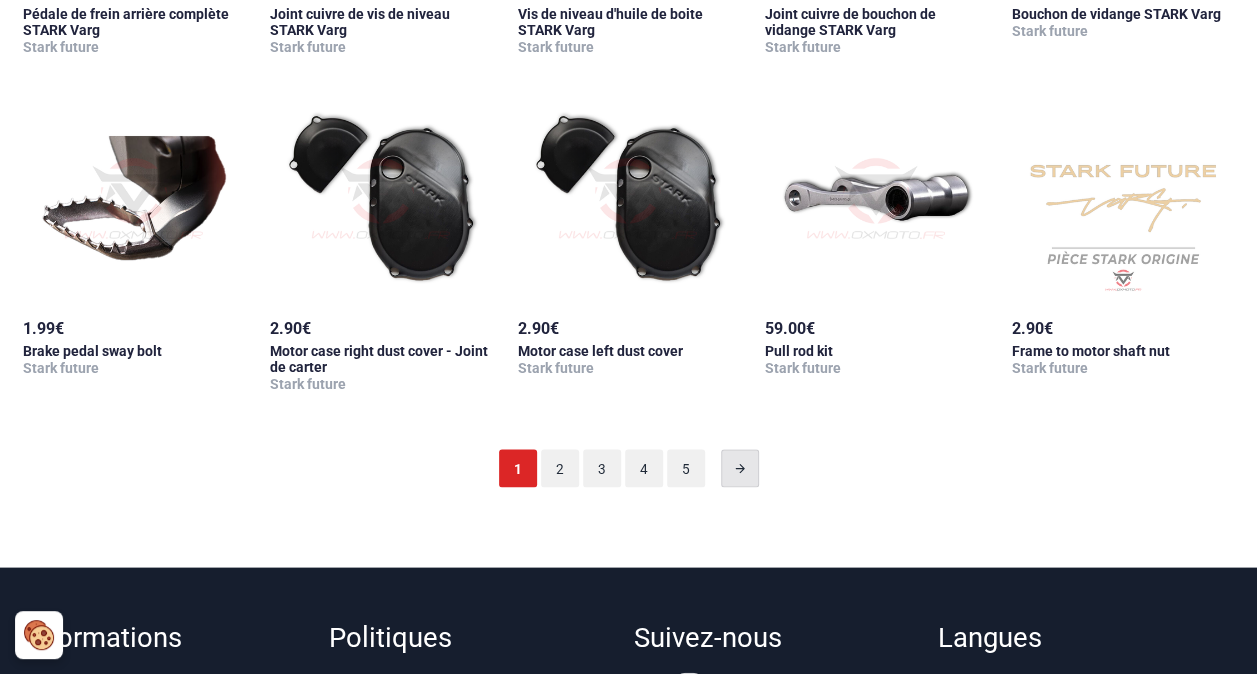 click 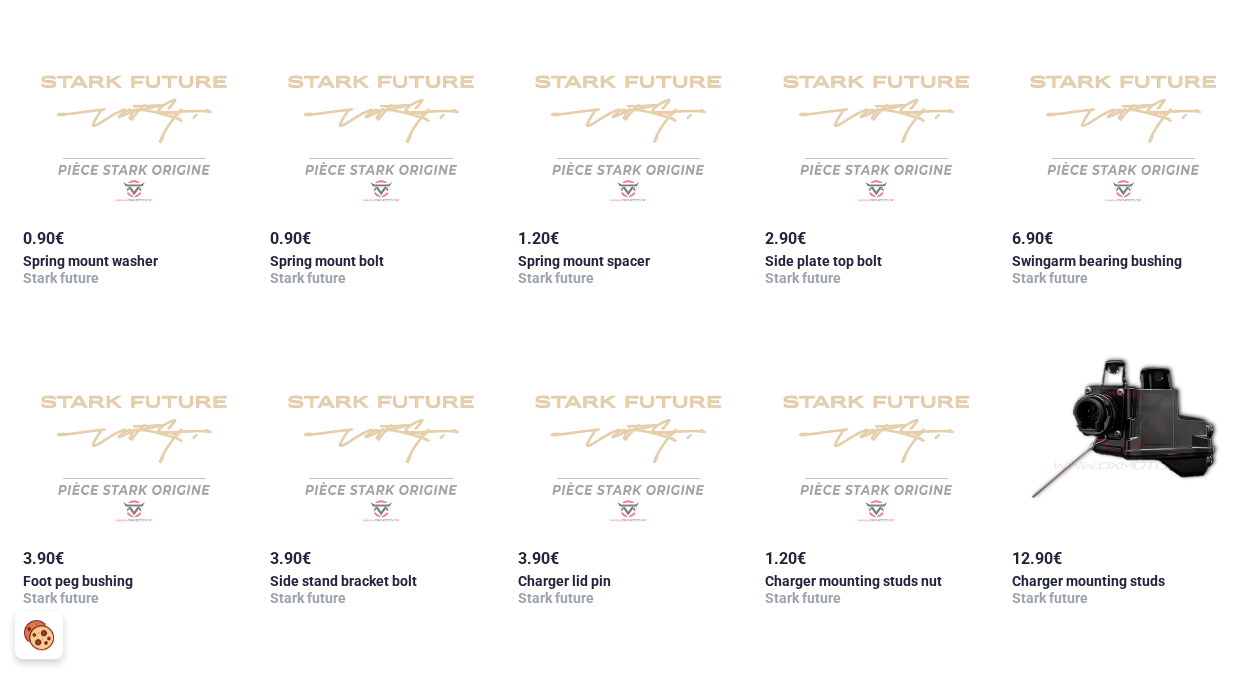 scroll, scrollTop: 580, scrollLeft: 0, axis: vertical 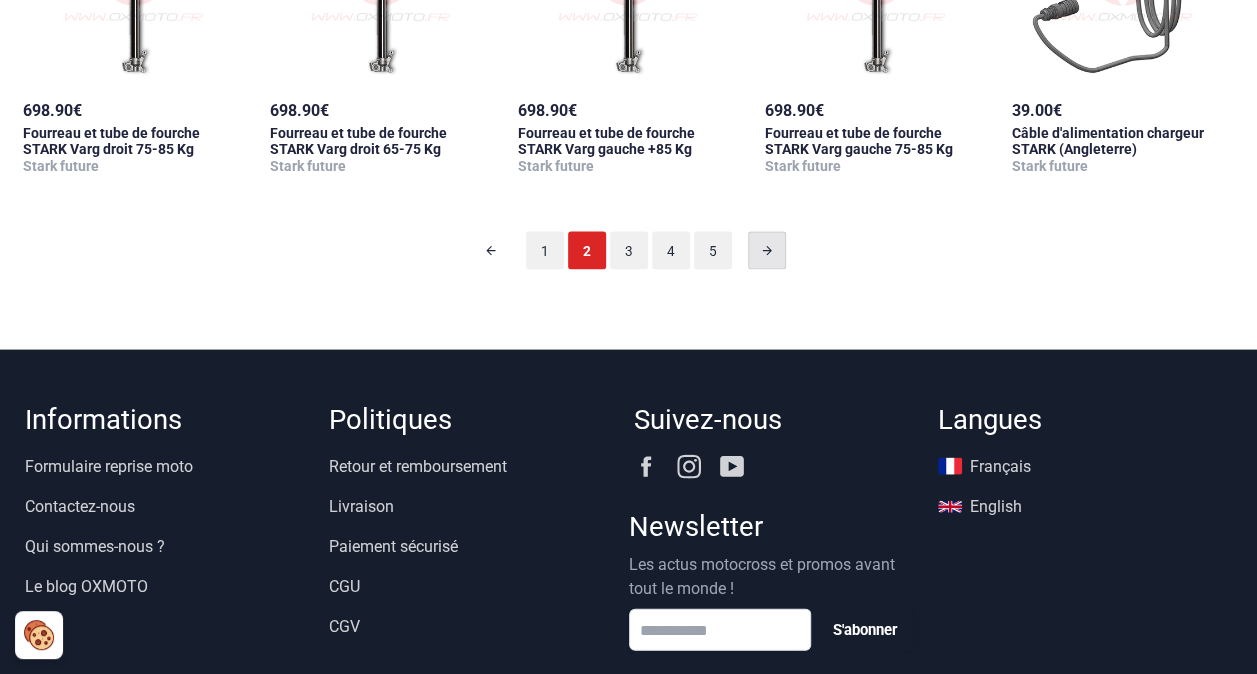 click at bounding box center [767, 251] 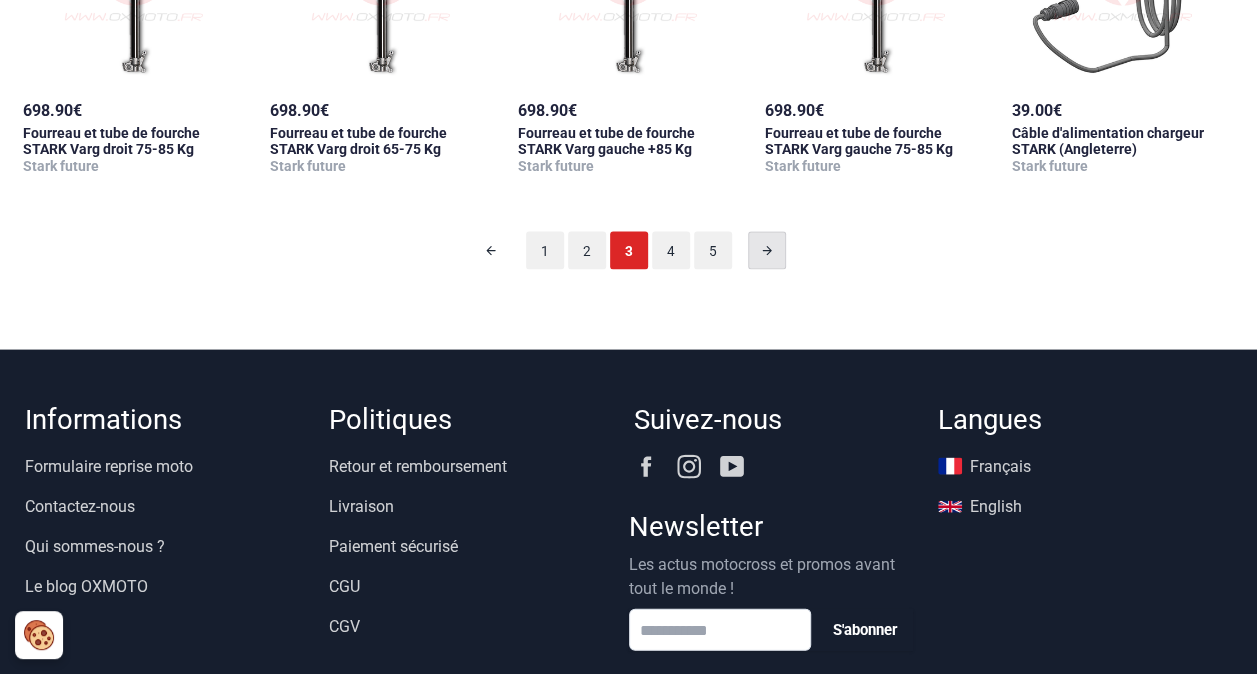 scroll, scrollTop: 98, scrollLeft: 0, axis: vertical 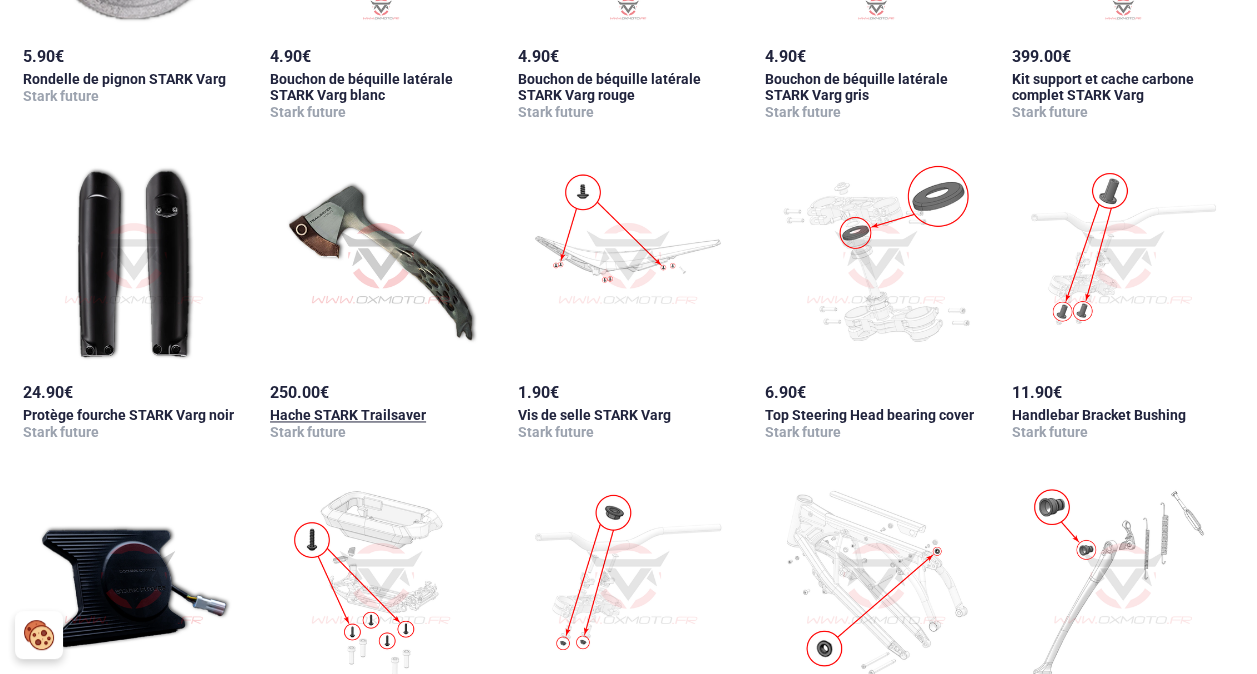 click at bounding box center [381, 263] 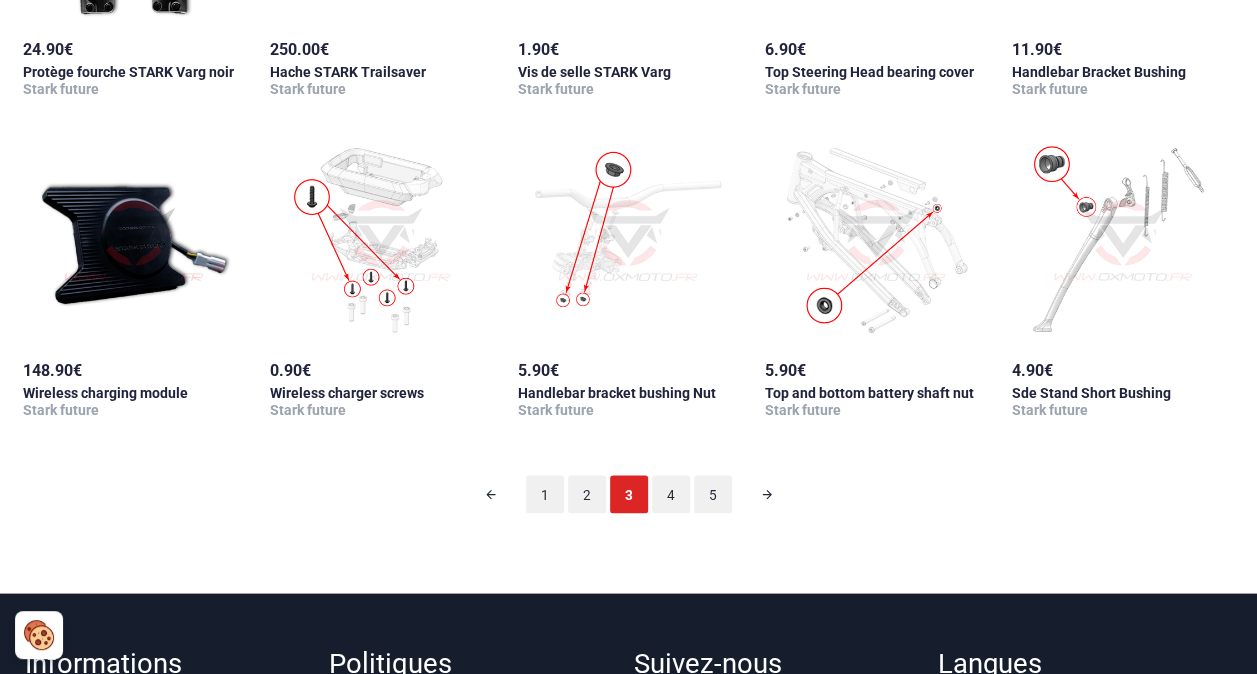 scroll, scrollTop: 1657, scrollLeft: 0, axis: vertical 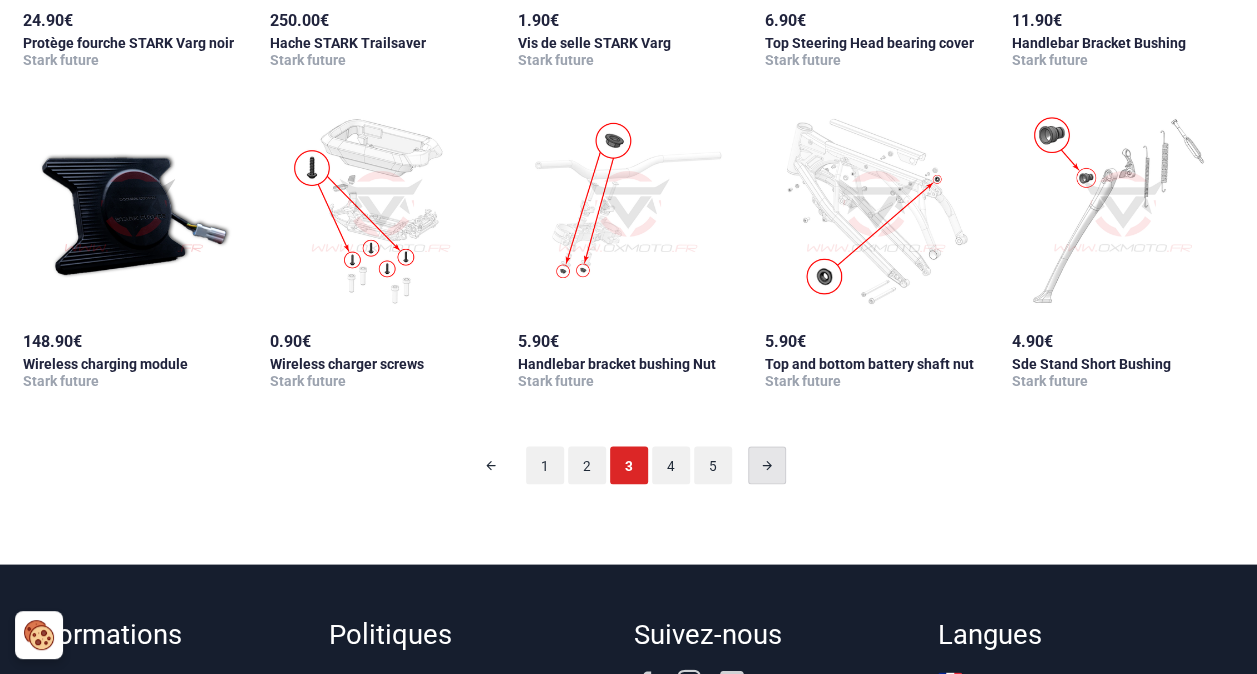 click at bounding box center [767, 465] 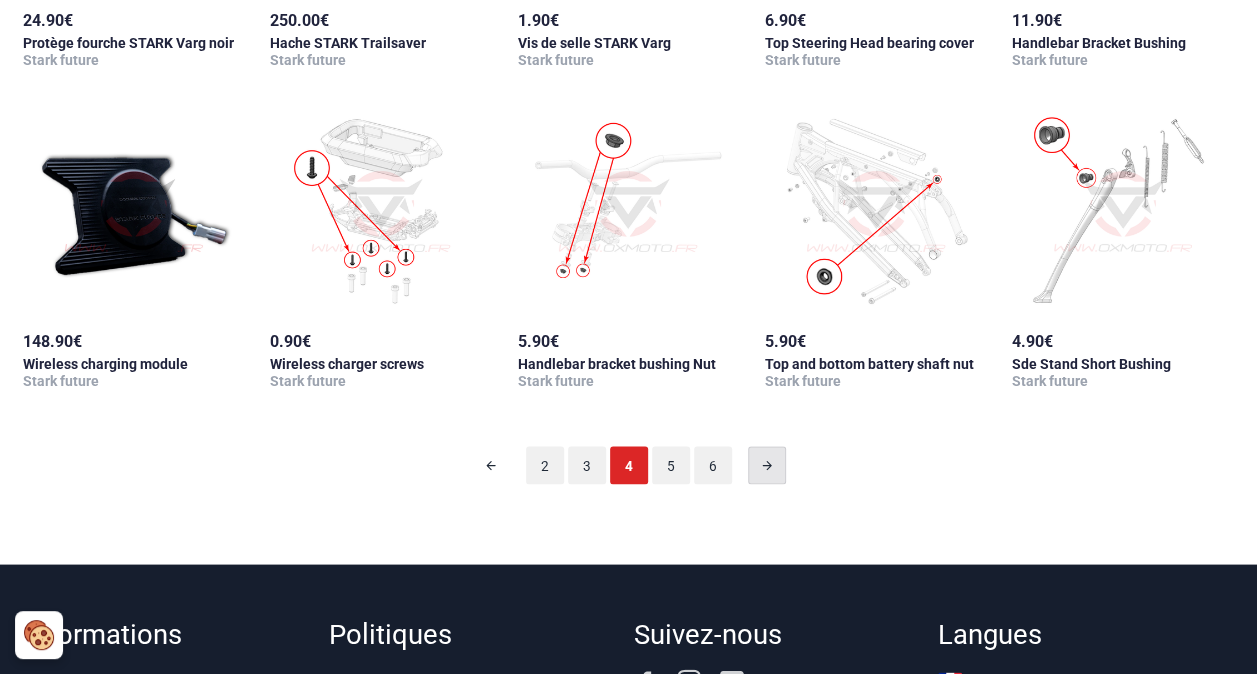 scroll, scrollTop: 98, scrollLeft: 0, axis: vertical 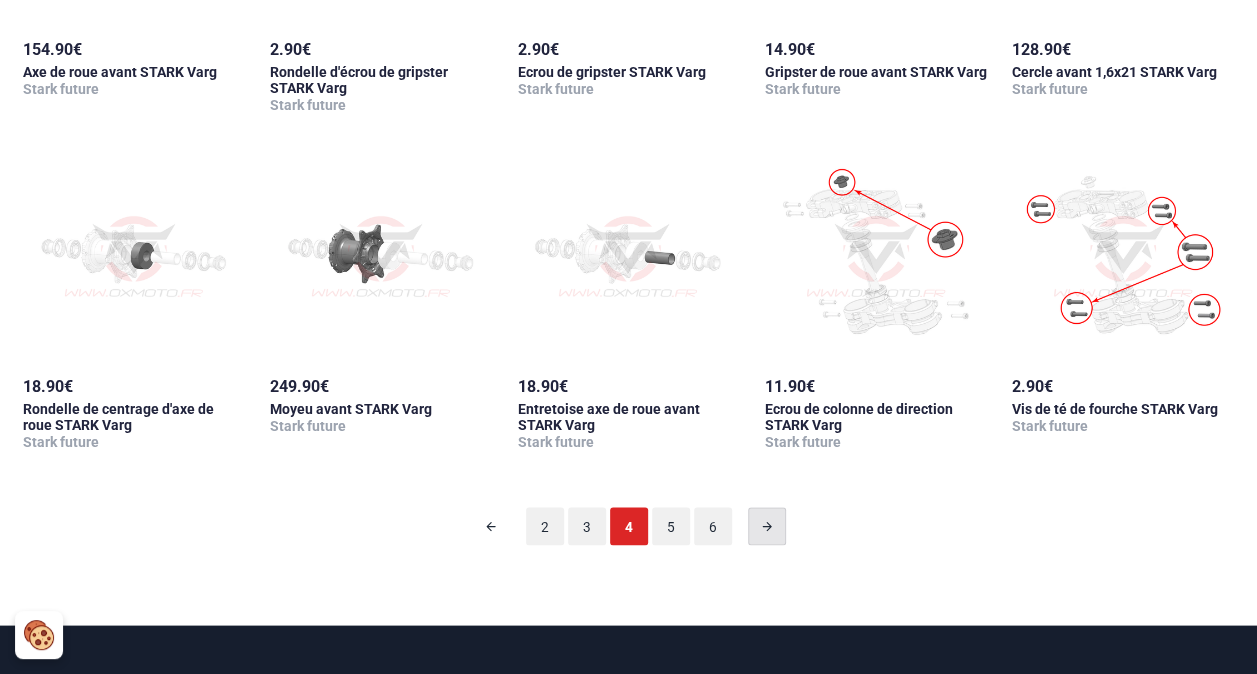 click at bounding box center (767, 526) 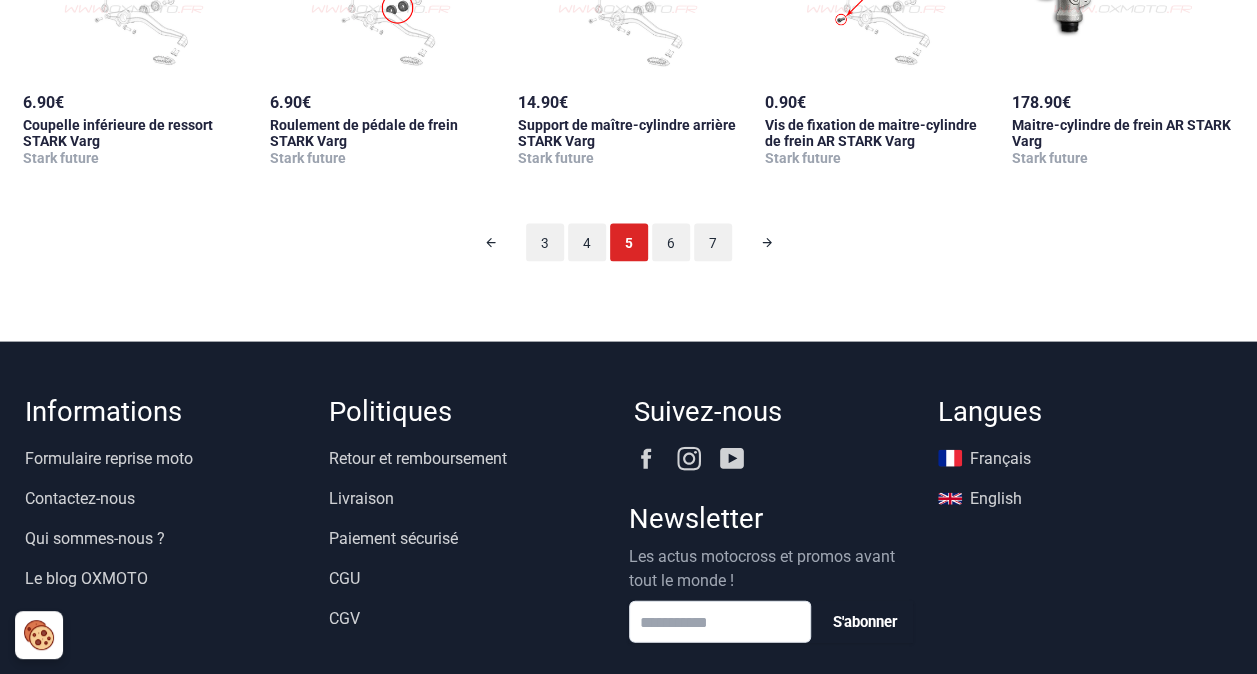 scroll, scrollTop: 1933, scrollLeft: 0, axis: vertical 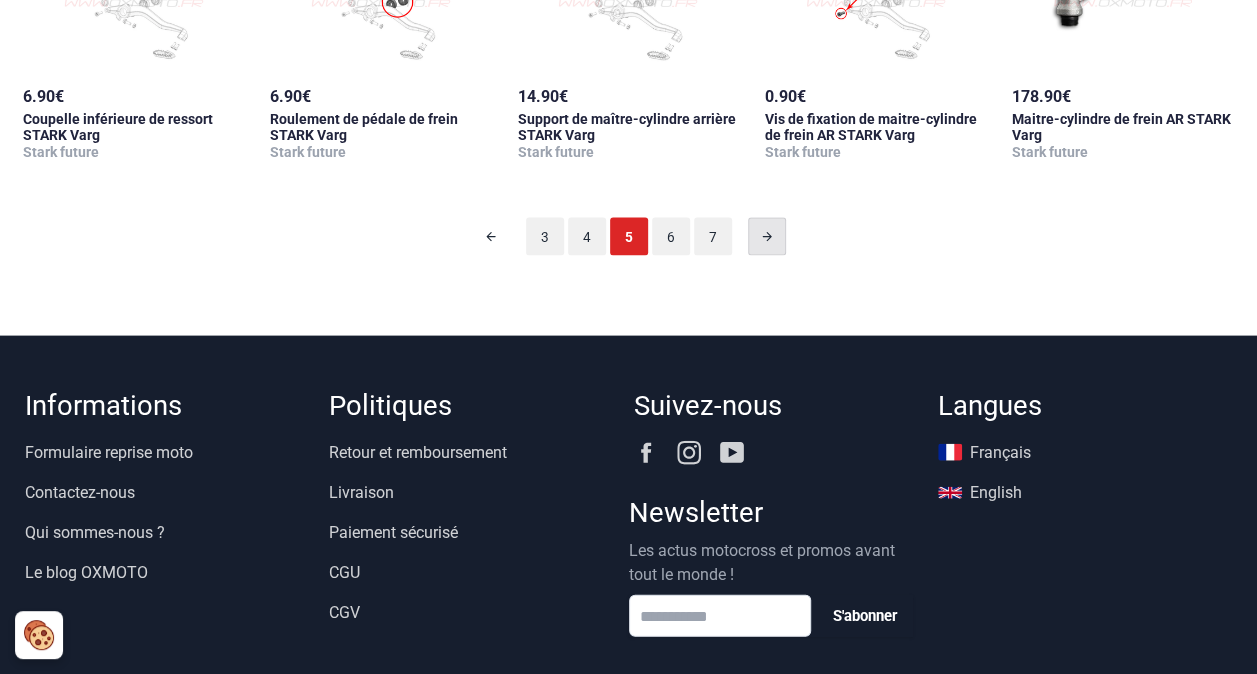 click at bounding box center (767, 237) 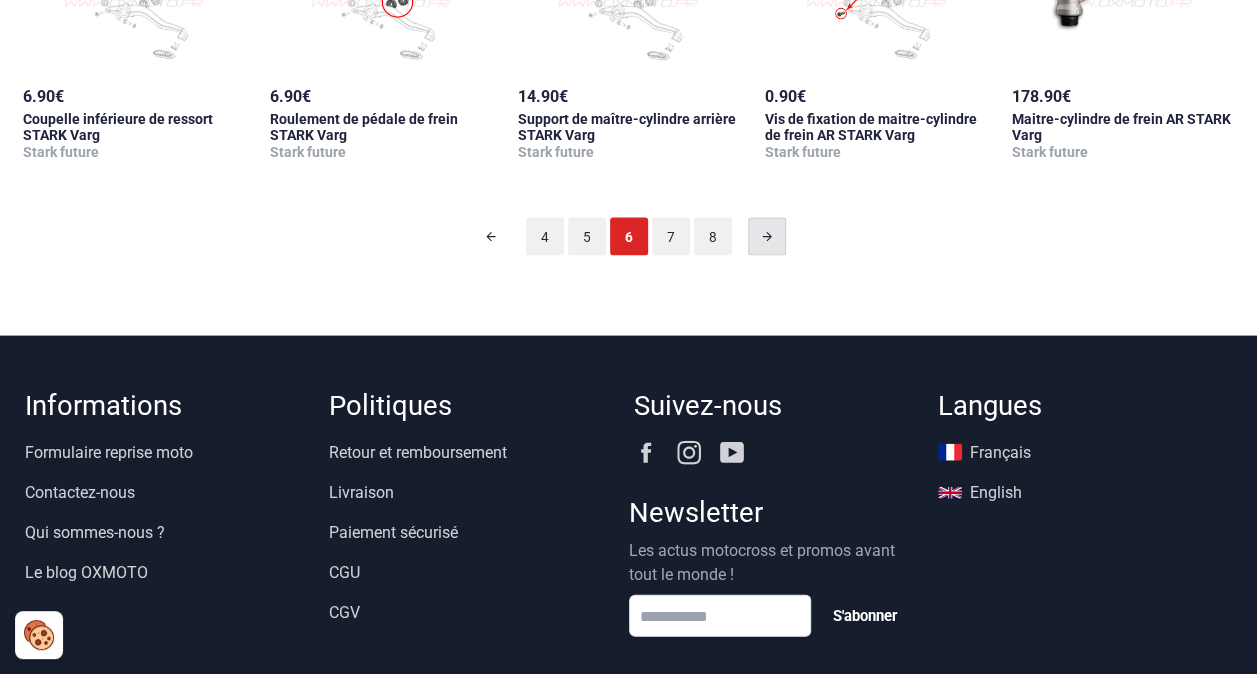scroll, scrollTop: 98, scrollLeft: 0, axis: vertical 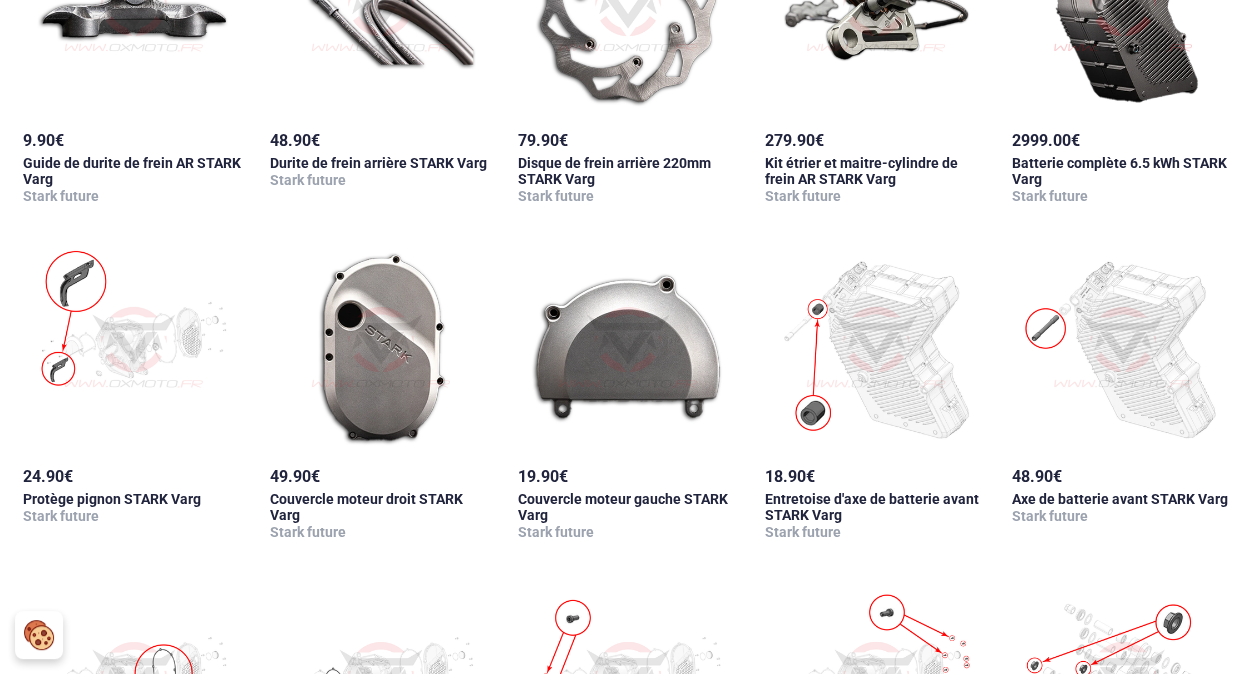 click on "999999 9.90  € Guide de durite de frein AR STARK Varg Stark future 999999 48.90  € Durite de frein arrière STARK Varg Stark future 999999 79.90  € Disque de frein arrière 220mm STARK Varg Stark future 999999 279.90  € Kit étrier et maitre-cylindre de frein AR STARK Varg Stark future 999999 2999.00  € Batterie complète 6.5 kWh STARK Varg Stark future 999999 24.90  € Protège pignon STARK Varg Stark future 999999 49.90  € Couvercle moteur droit STARK Varg Stark future 999999 19.90  € Couvercle moteur gauche STARK Varg Stark future 999999 18.90  € Entretoise d'axe de batterie avant STARK Varg Stark future 999999 48.90  € Axe de batterie avant STARK Varg Stark future 999999 9.90  € Joint de couvercle moteur droit STARK Varg Stark future 999999 4.90  € Joint de couvercle moteur gauche STARK Varg Stark future 999999 7.90  € Vis de couvercle moteur gauche STARK Varg Stark future 999999 5.90  € Vis de couvercle moteur droit STARK Varg Stark future 999999 9.90  € Stark future 999999" at bounding box center (628, 734) 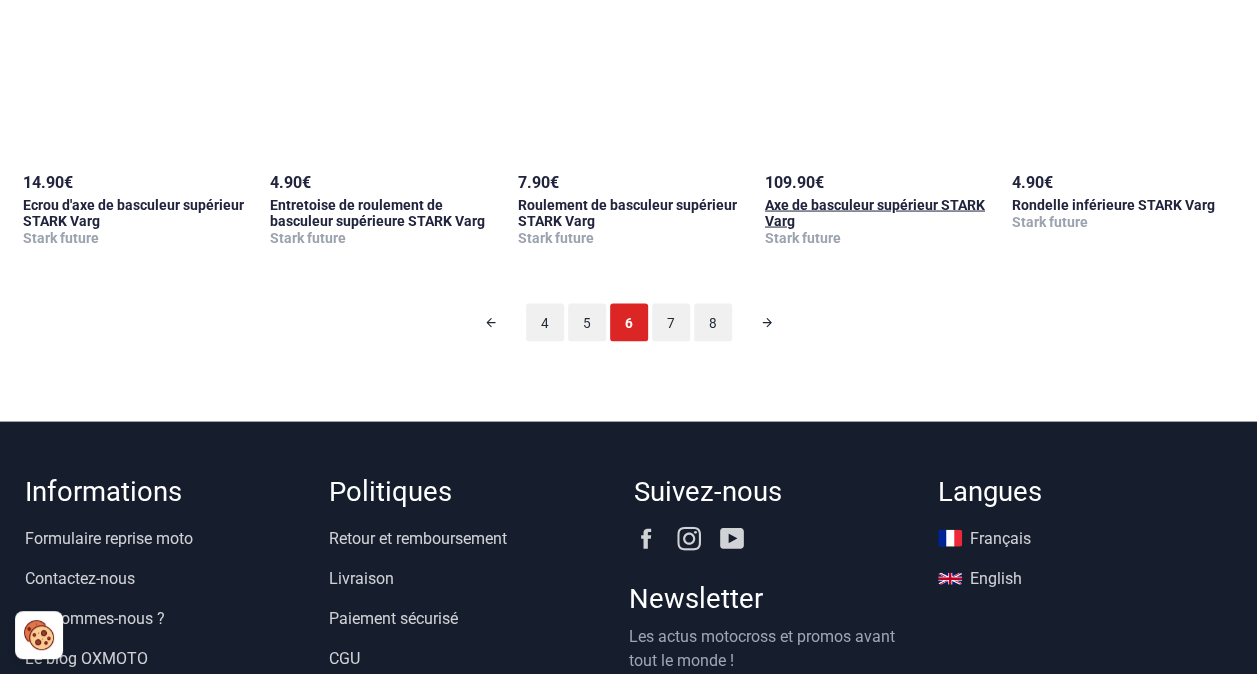 scroll, scrollTop: 1850, scrollLeft: 0, axis: vertical 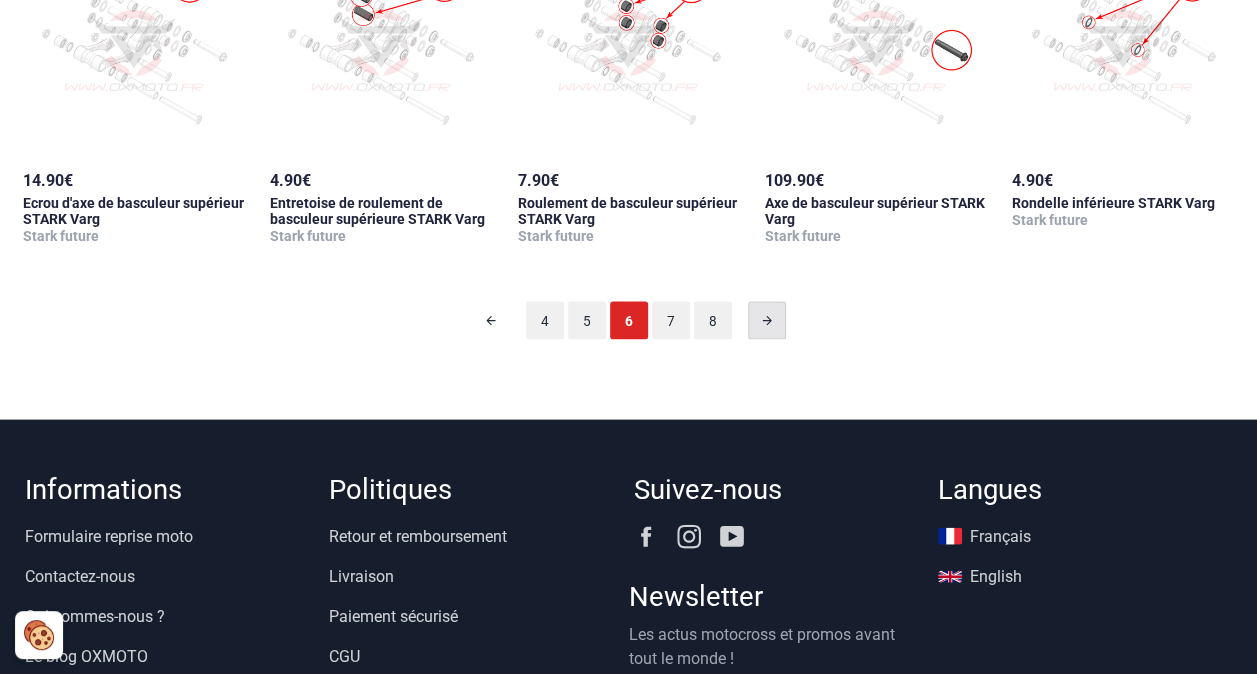 click 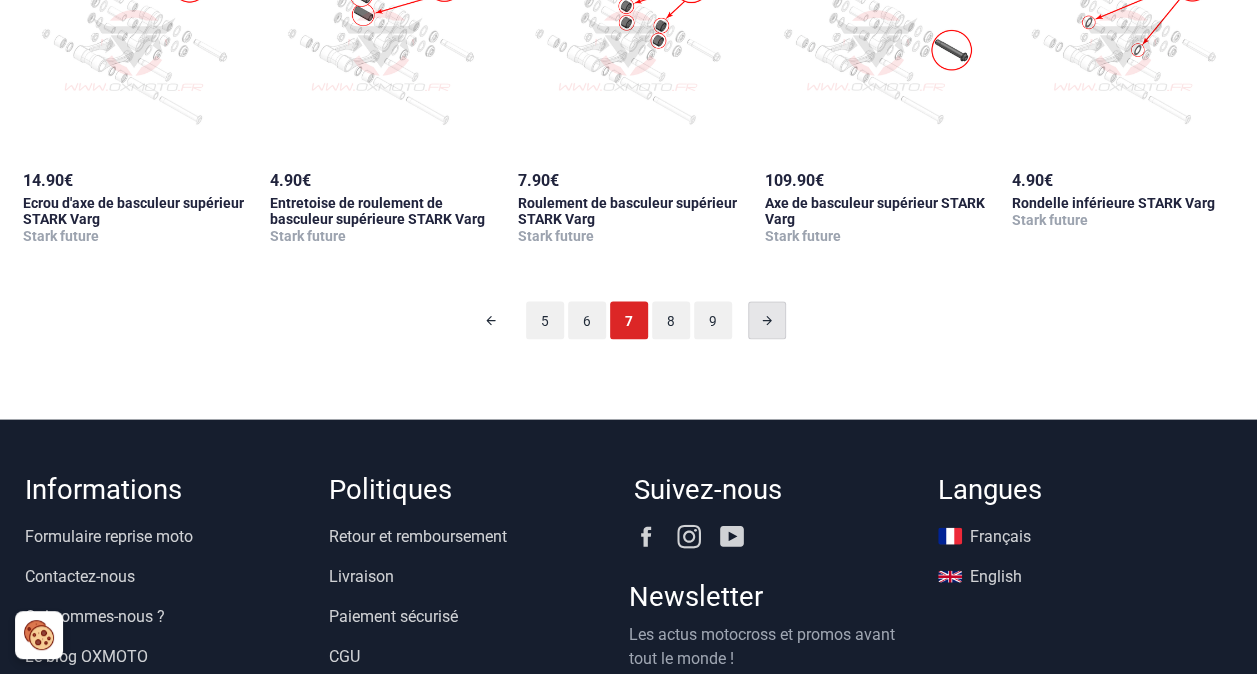 scroll, scrollTop: 98, scrollLeft: 0, axis: vertical 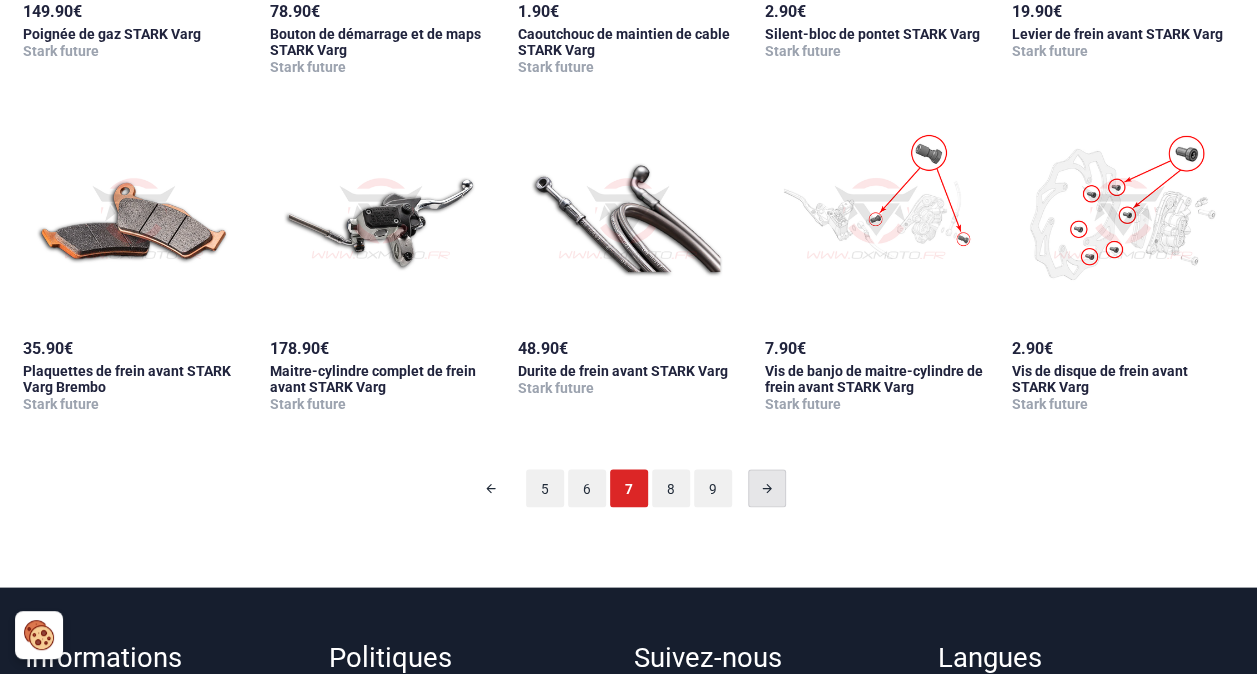 click at bounding box center [767, 488] 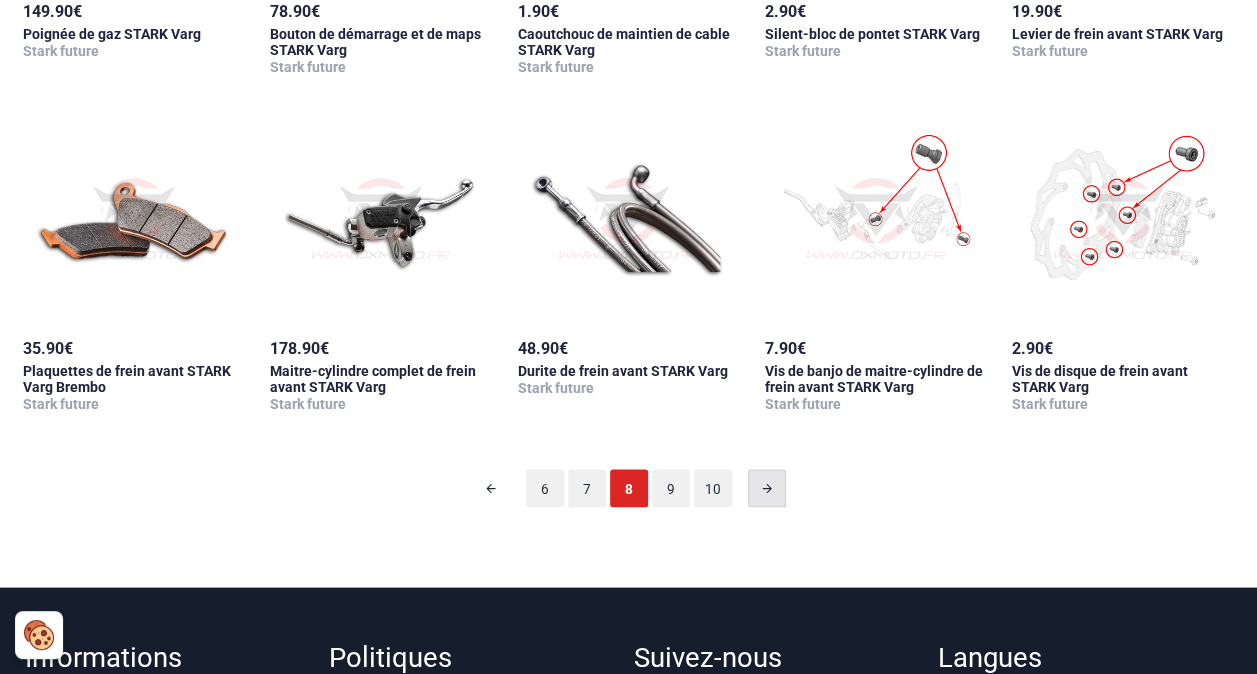 scroll, scrollTop: 98, scrollLeft: 0, axis: vertical 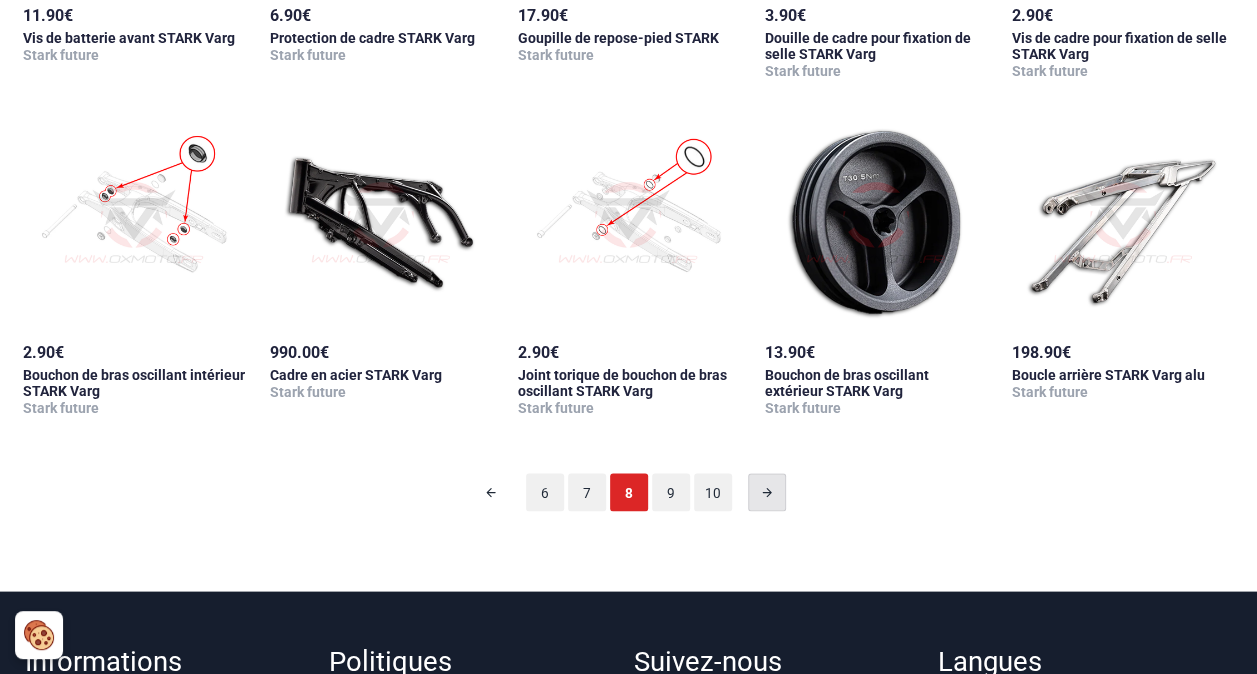 click at bounding box center [767, 492] 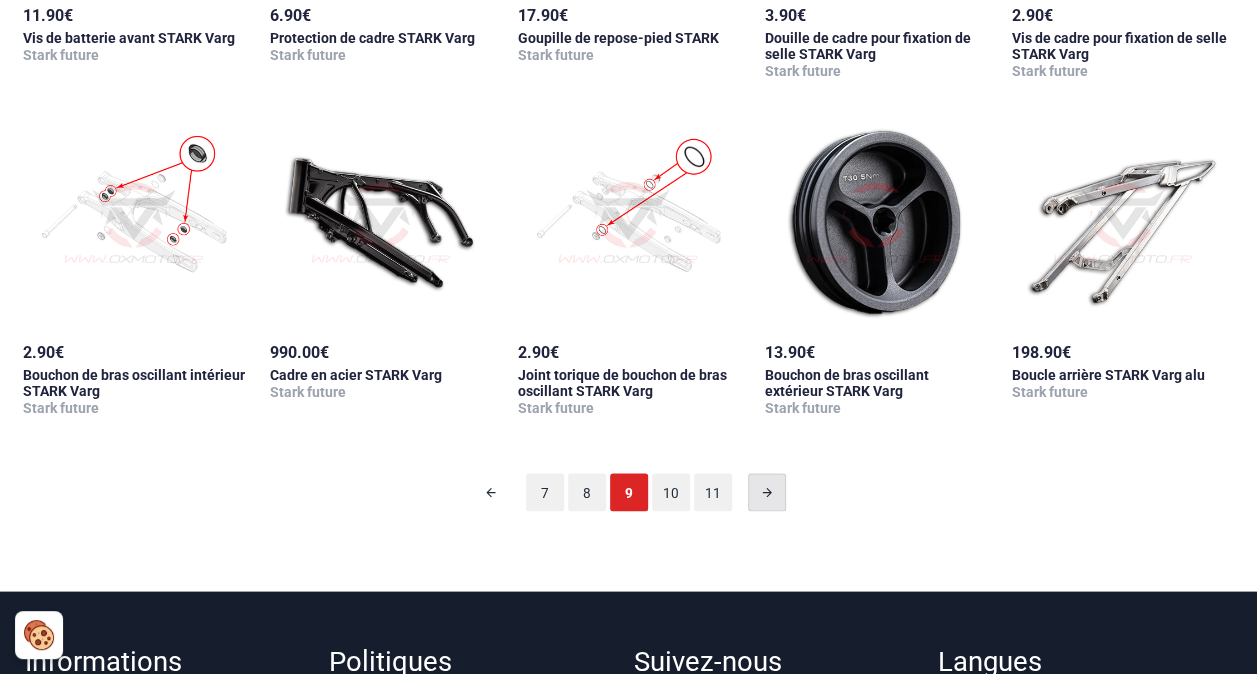 scroll, scrollTop: 98, scrollLeft: 0, axis: vertical 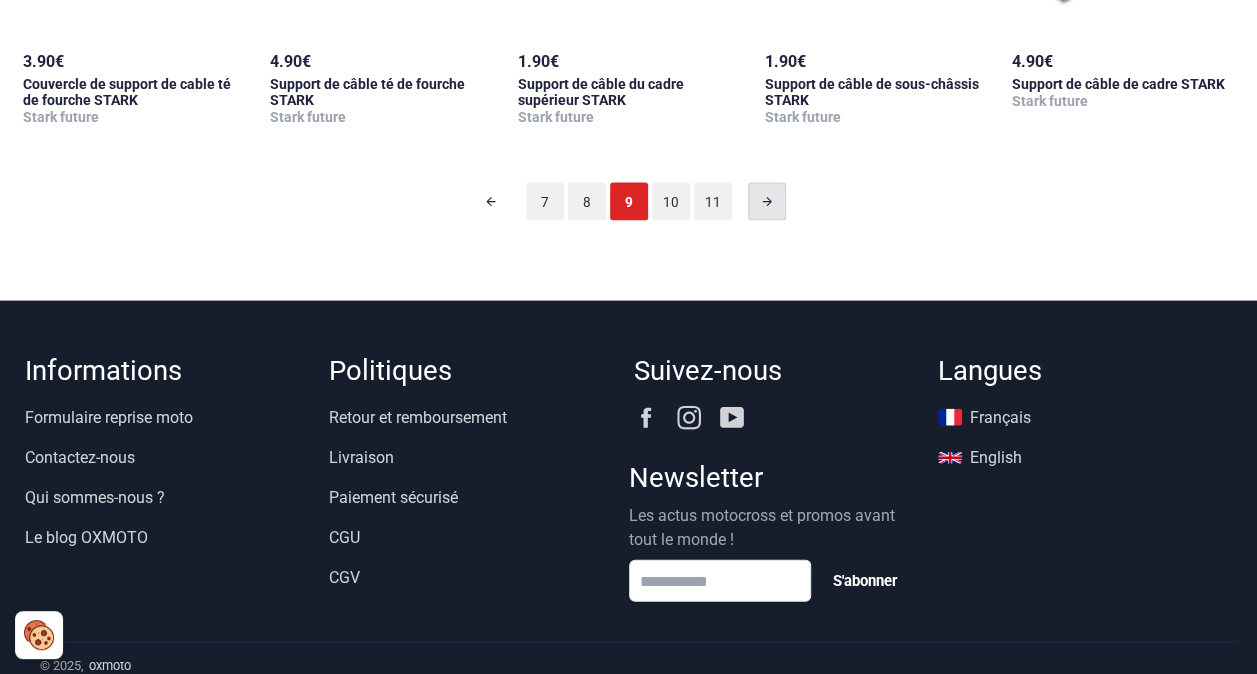 click 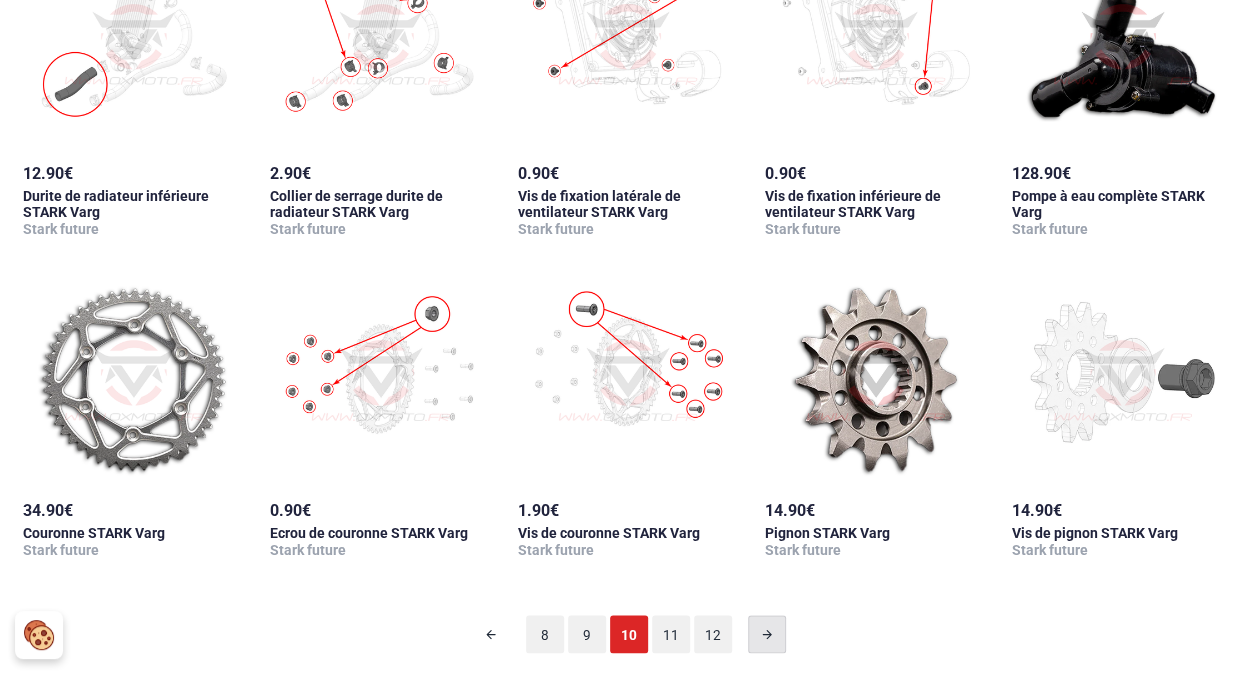scroll, scrollTop: 1520, scrollLeft: 0, axis: vertical 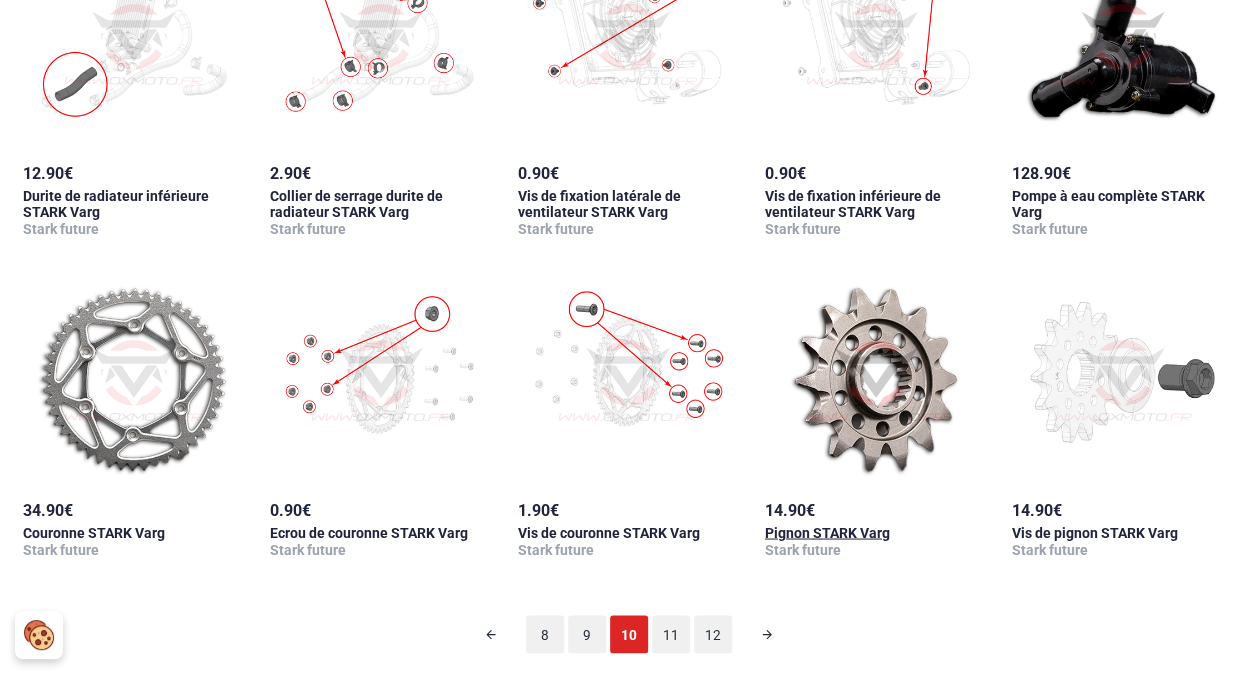click at bounding box center [876, 380] 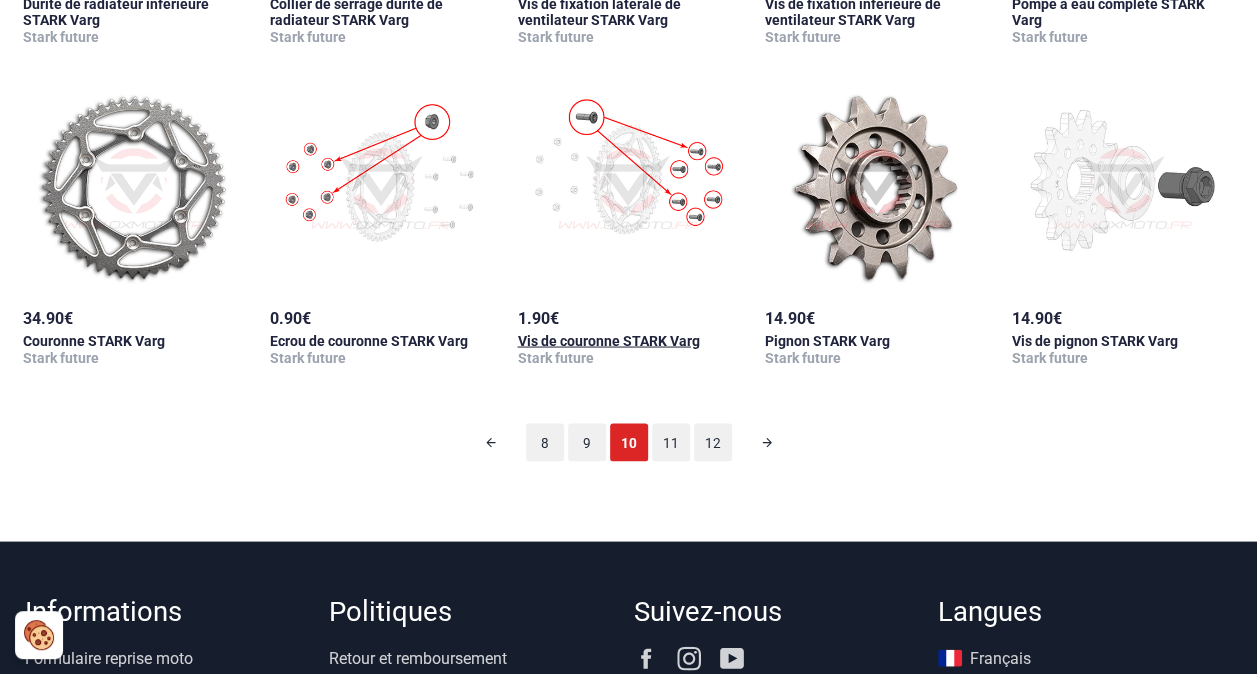 scroll, scrollTop: 1712, scrollLeft: 0, axis: vertical 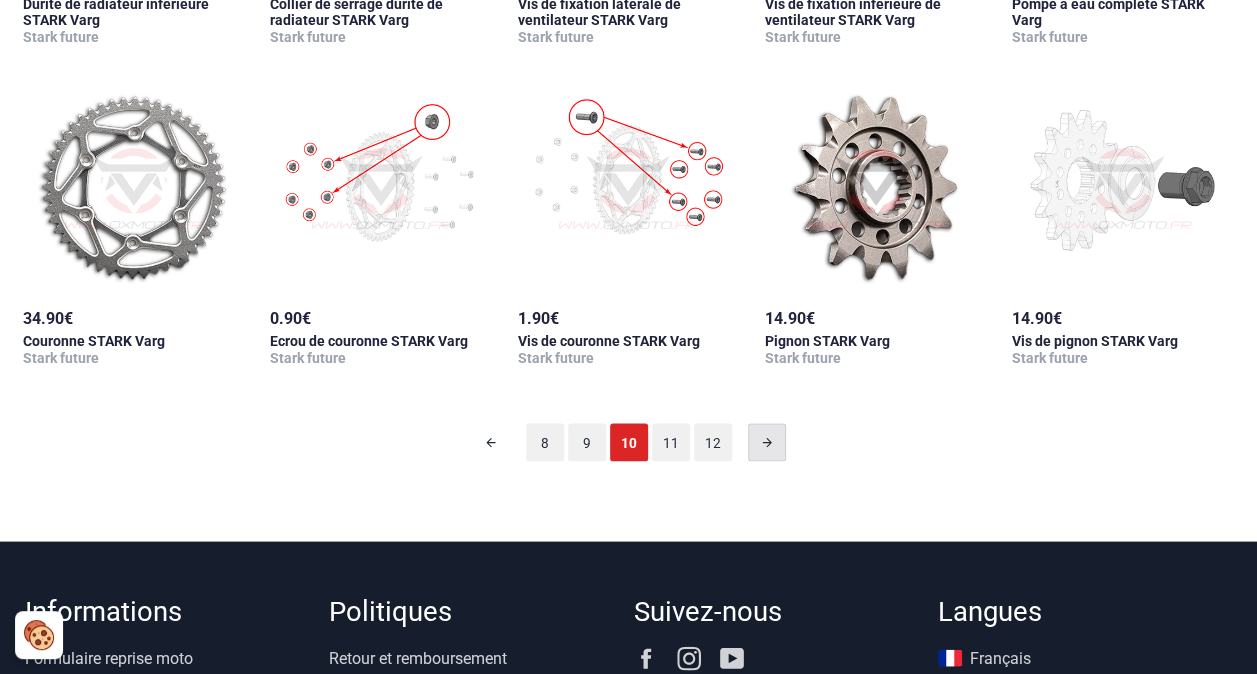 click at bounding box center [767, 442] 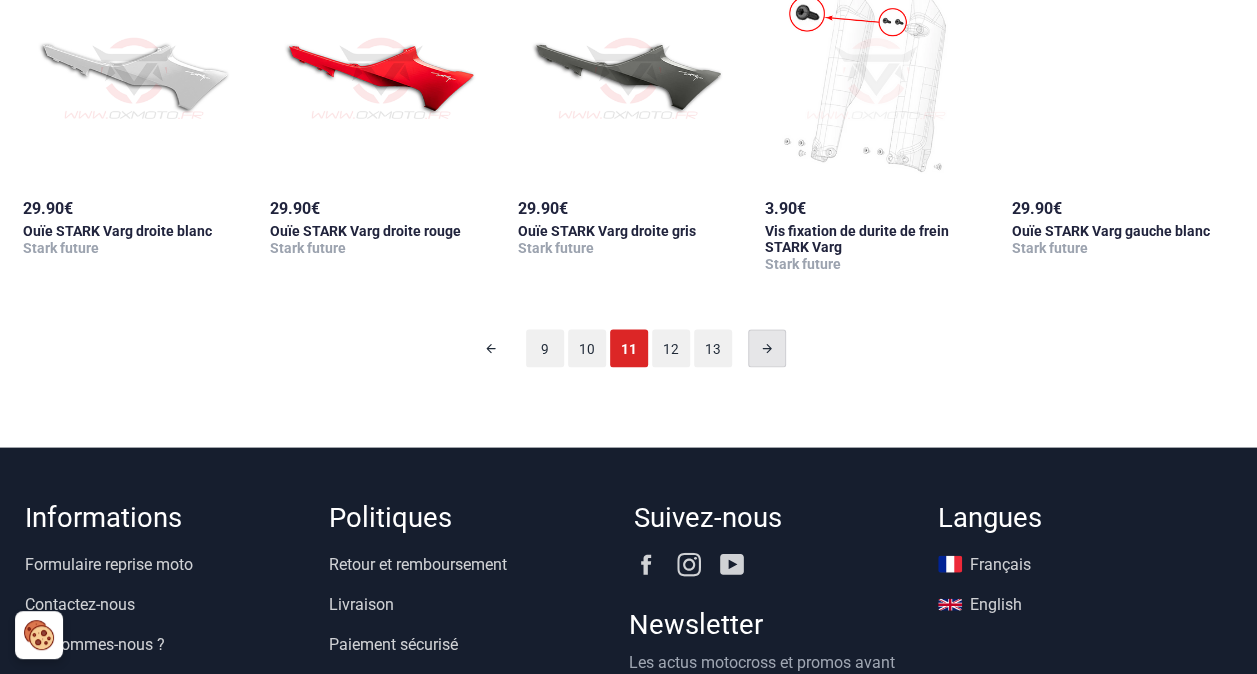 scroll, scrollTop: 1823, scrollLeft: 0, axis: vertical 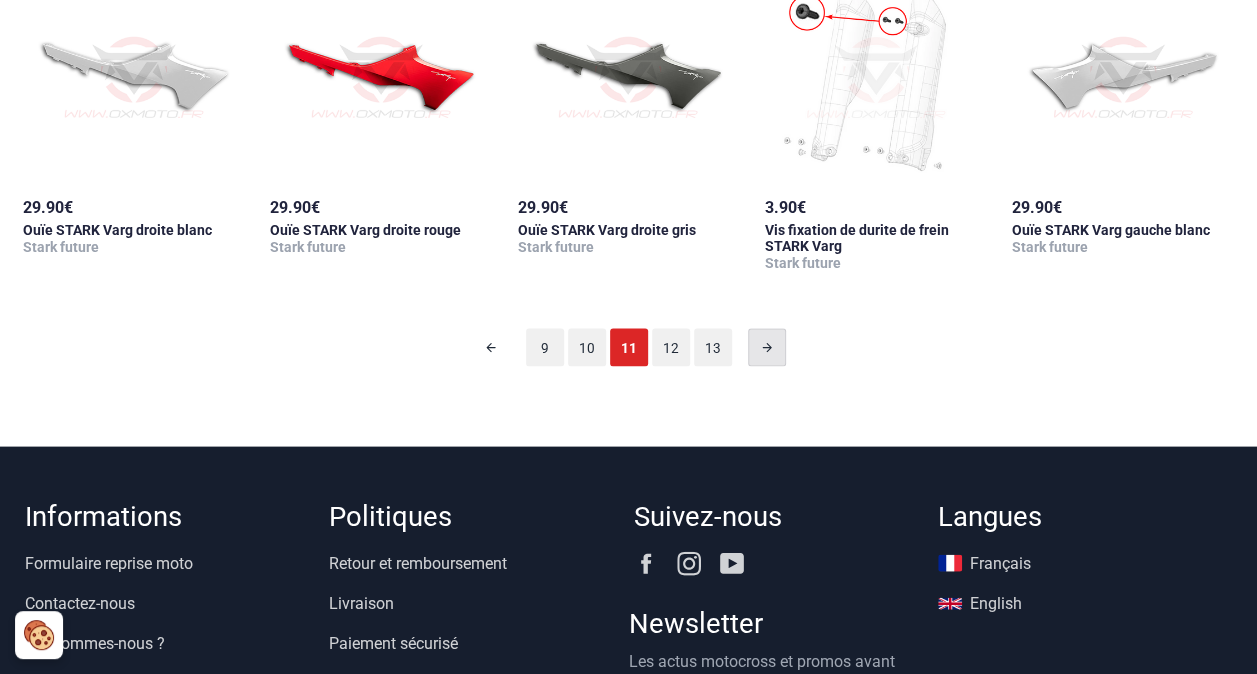 click 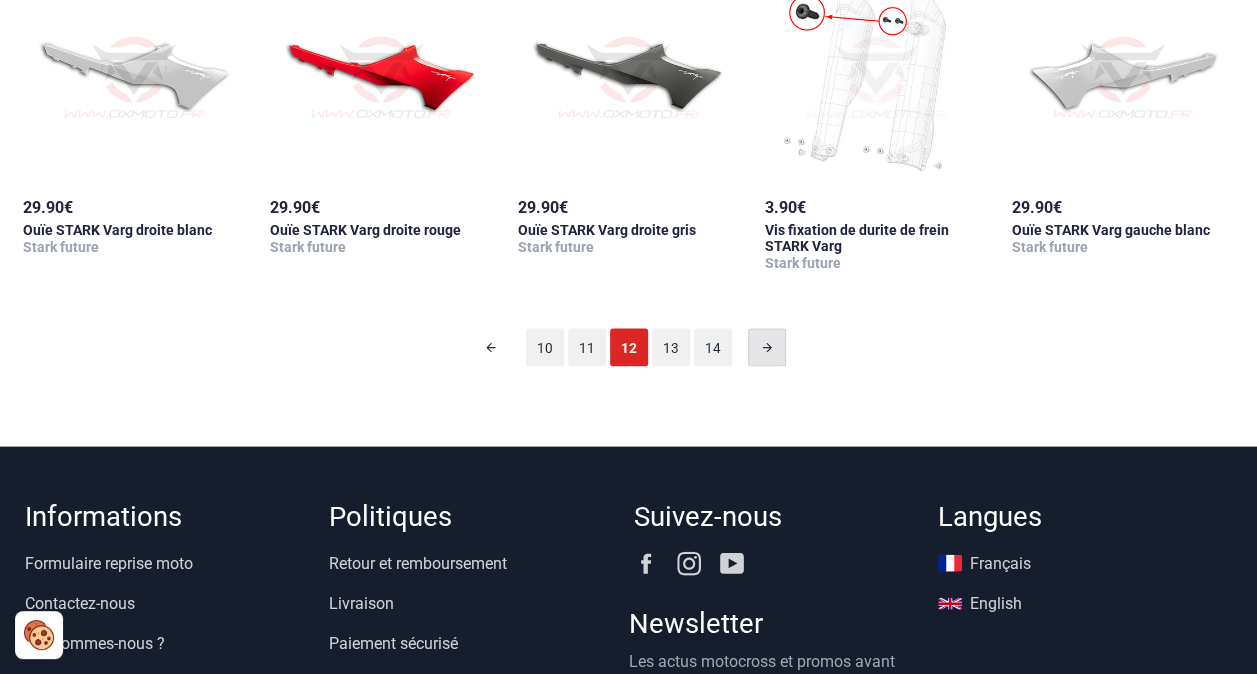 scroll, scrollTop: 98, scrollLeft: 0, axis: vertical 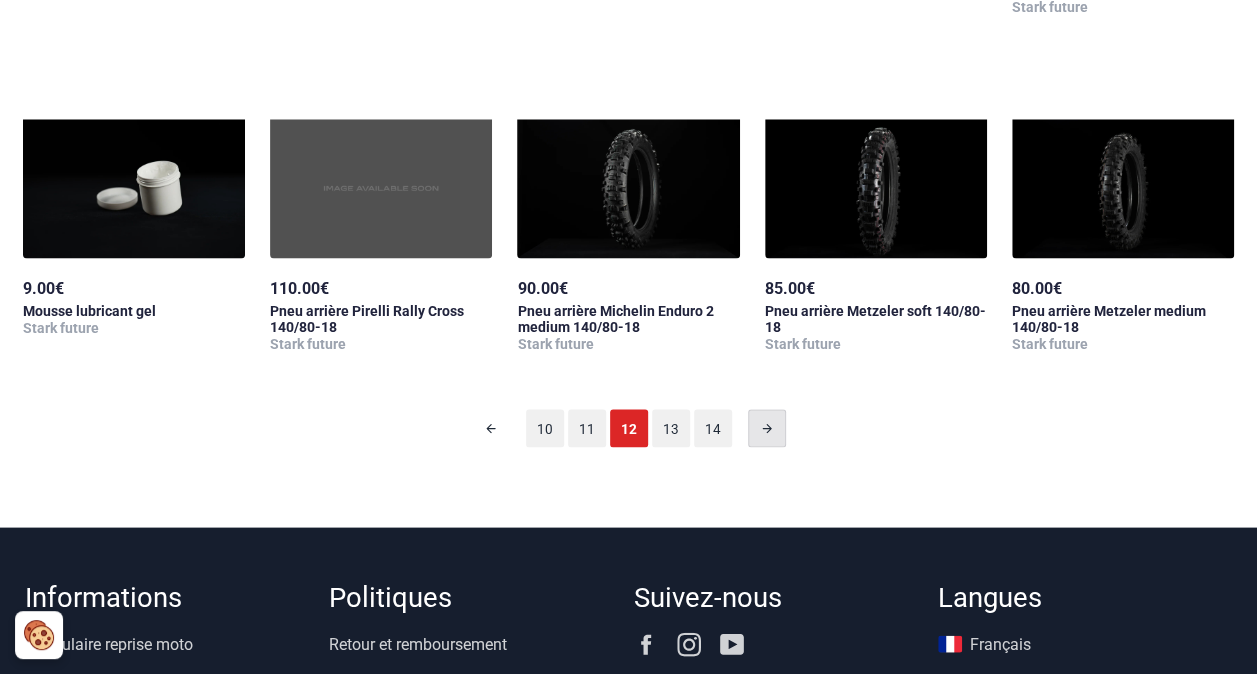 click 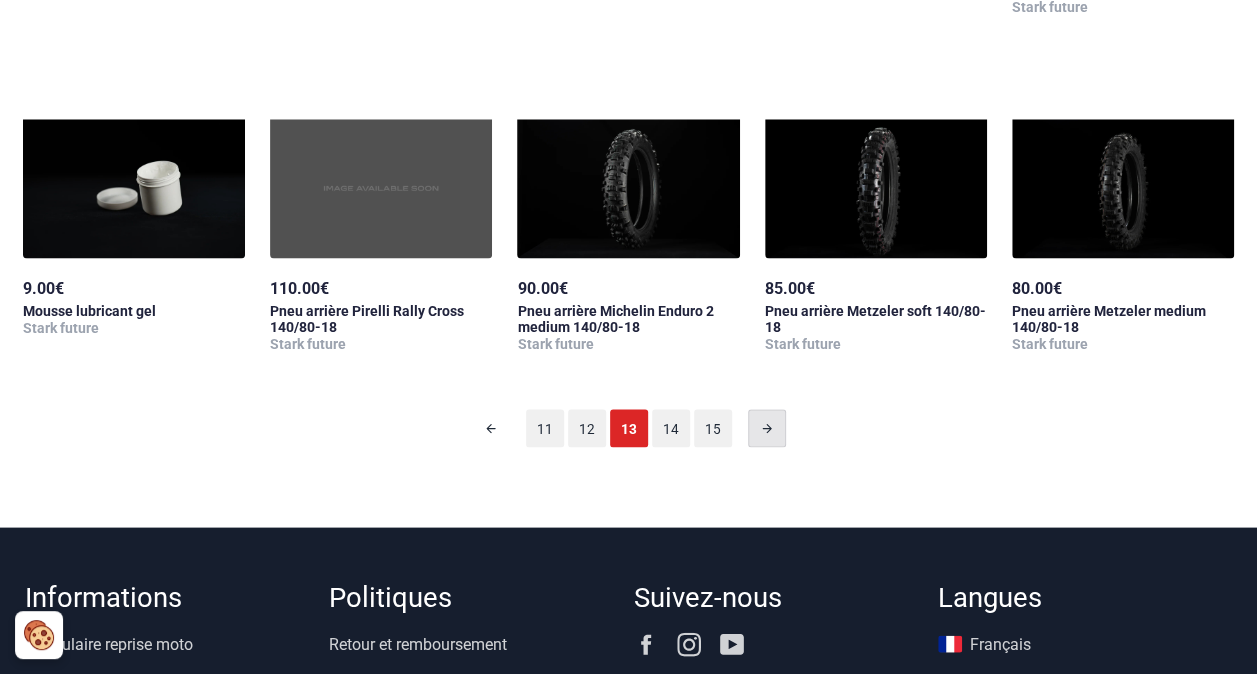 scroll, scrollTop: 98, scrollLeft: 0, axis: vertical 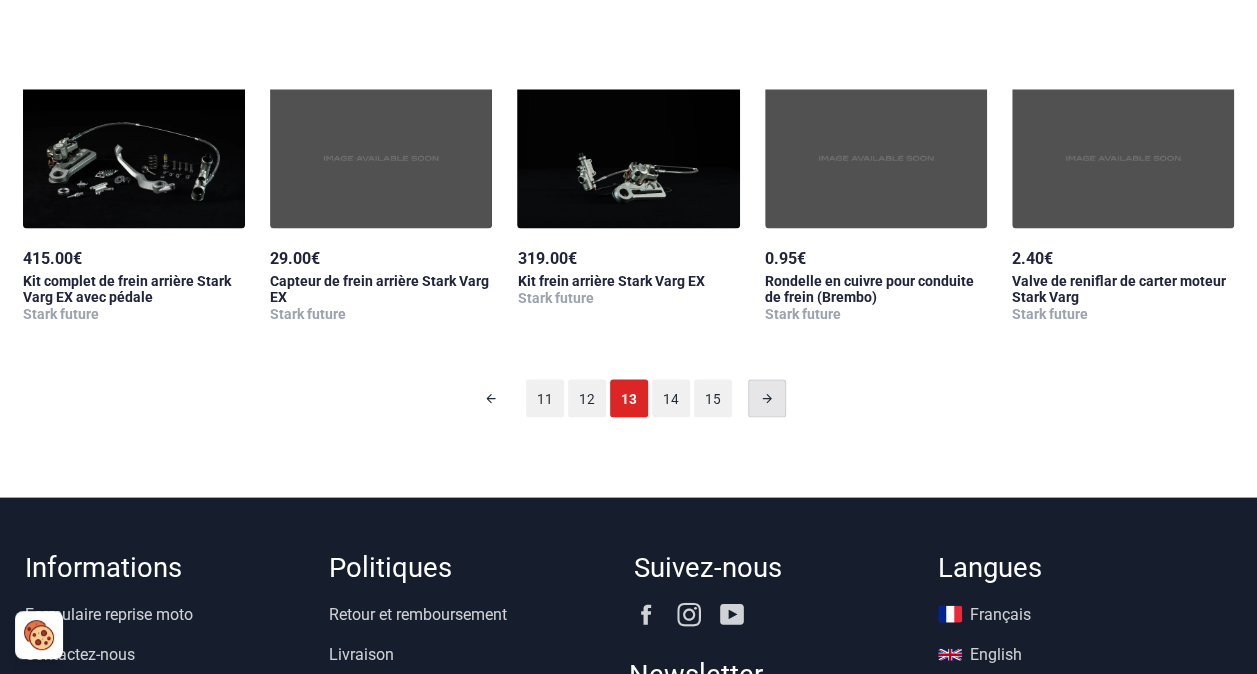 click at bounding box center (767, 398) 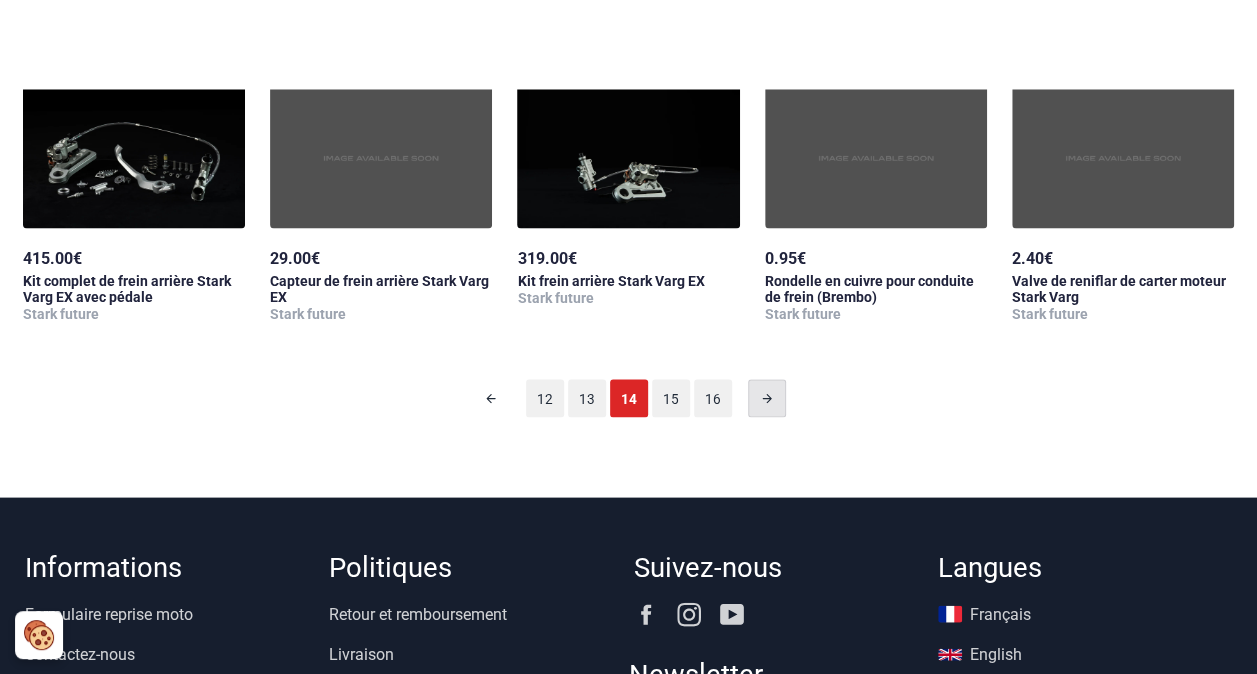 scroll, scrollTop: 98, scrollLeft: 0, axis: vertical 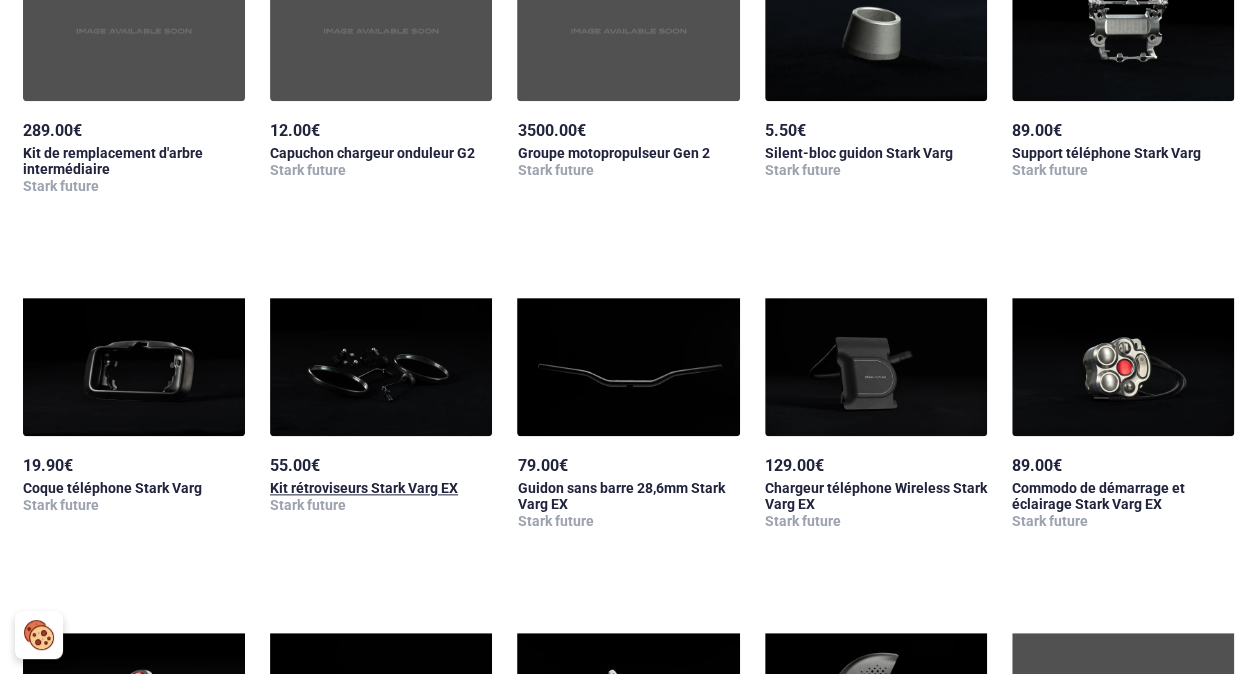 click at bounding box center (381, 336) 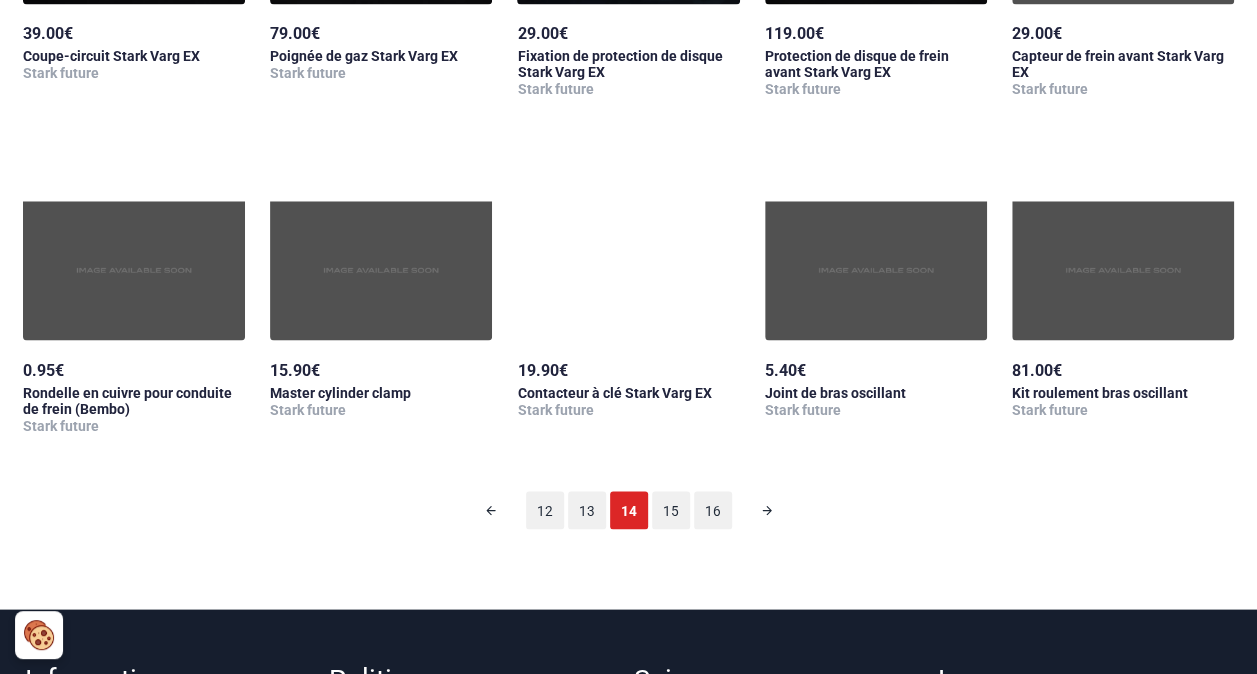 scroll, scrollTop: 1662, scrollLeft: 0, axis: vertical 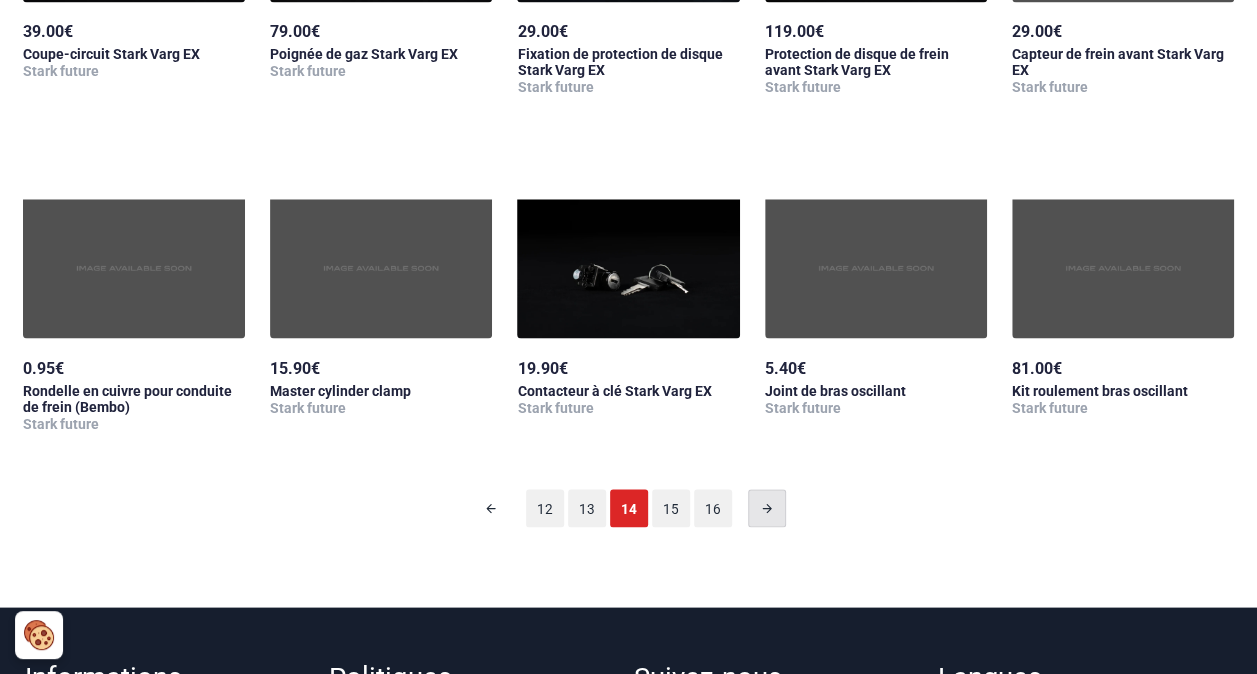 click 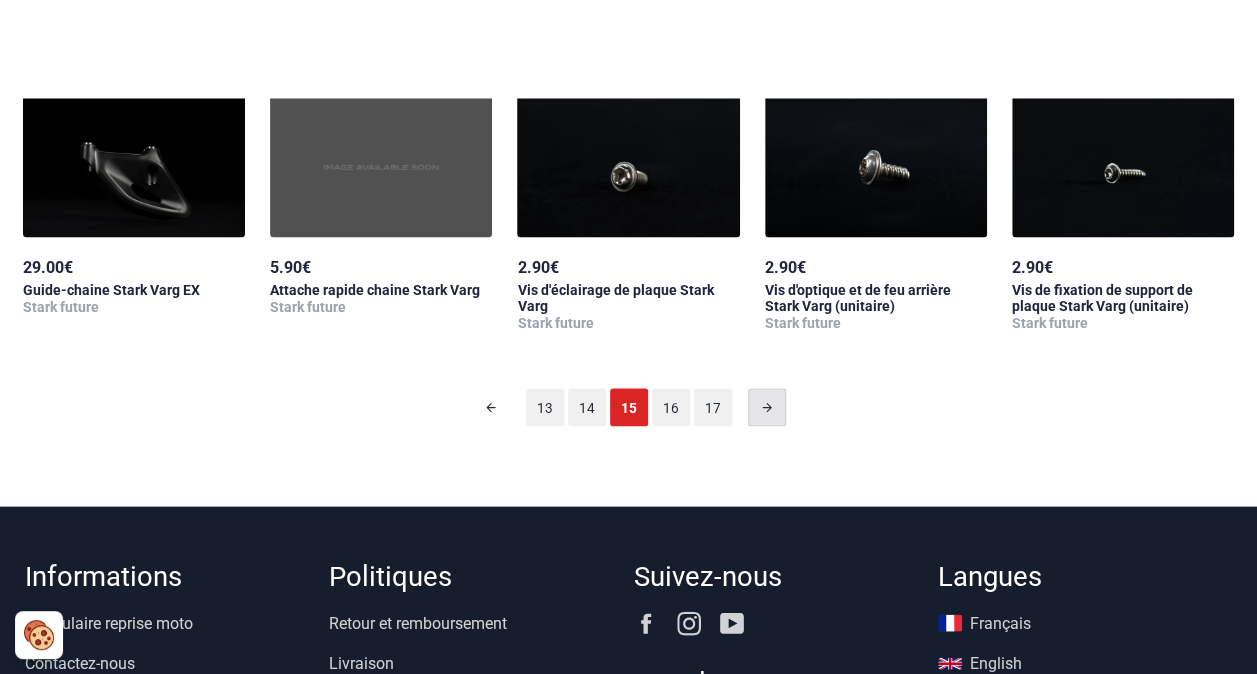 scroll, scrollTop: 1765, scrollLeft: 0, axis: vertical 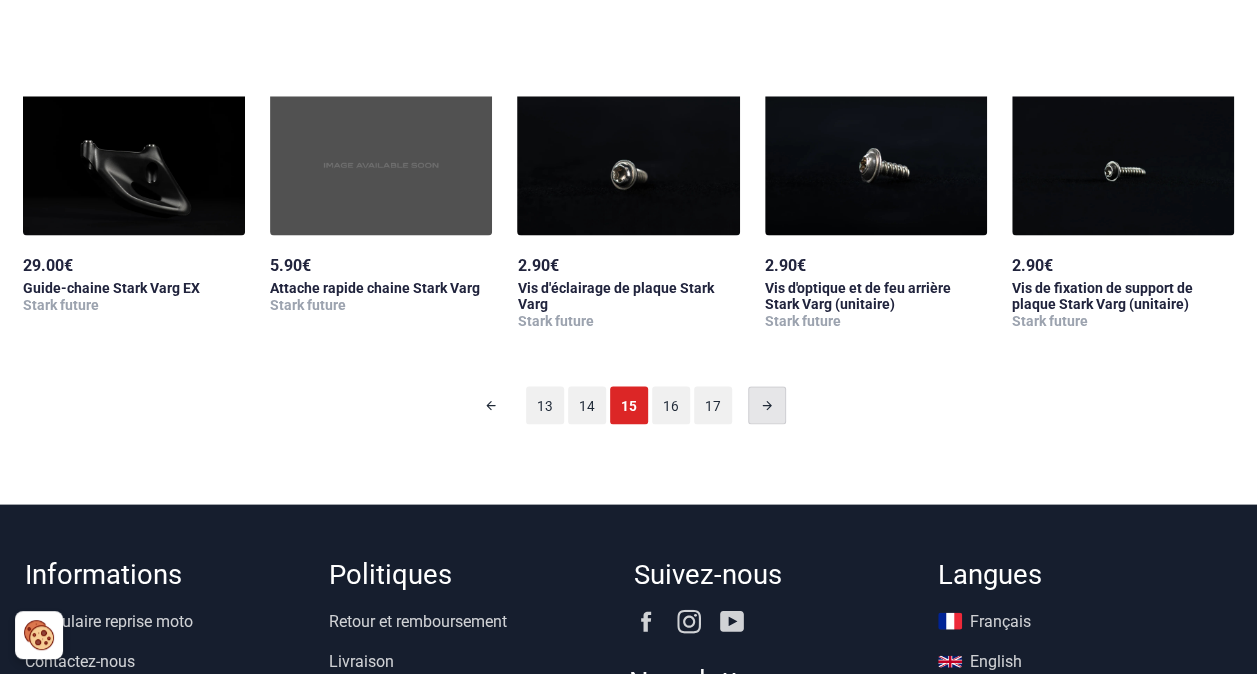 click at bounding box center (767, 405) 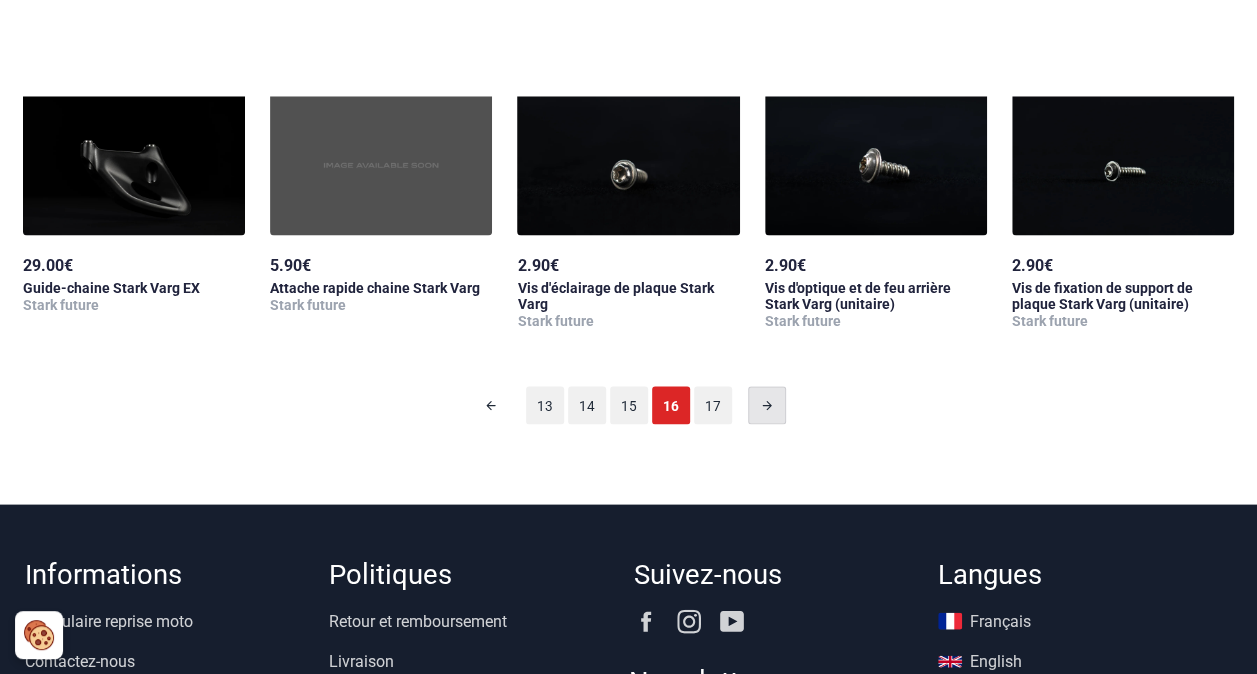 scroll, scrollTop: 98, scrollLeft: 0, axis: vertical 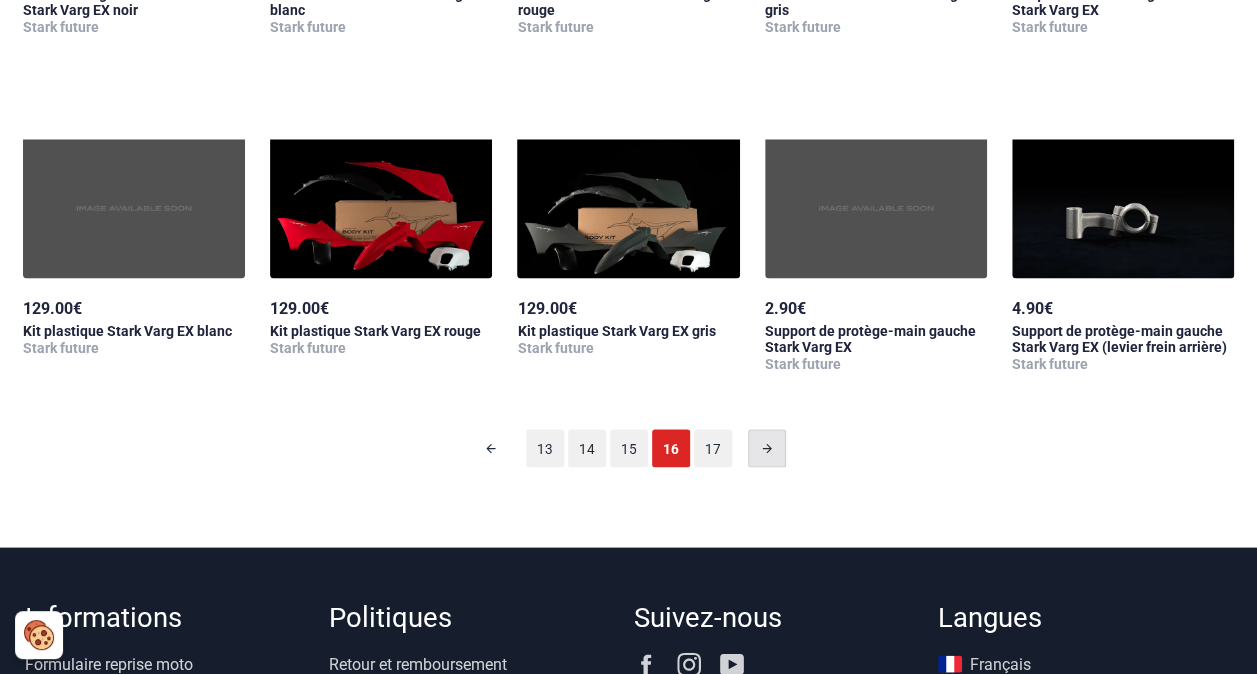 click at bounding box center [767, 448] 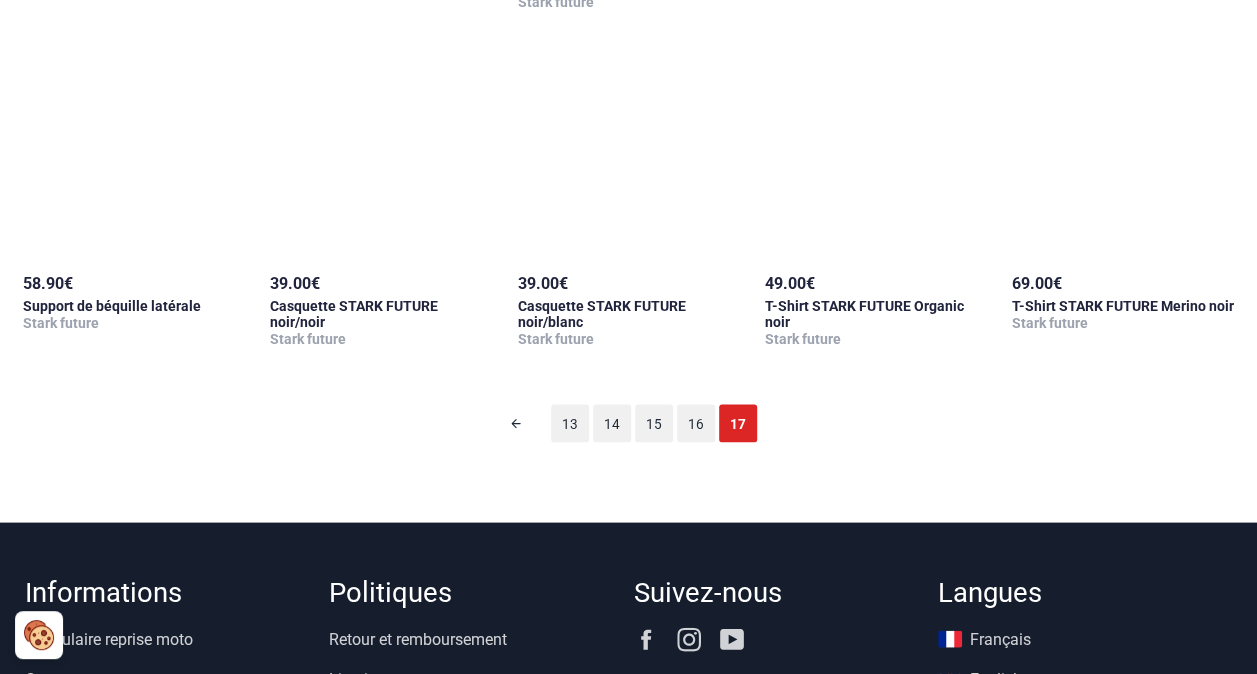 scroll, scrollTop: 1748, scrollLeft: 0, axis: vertical 